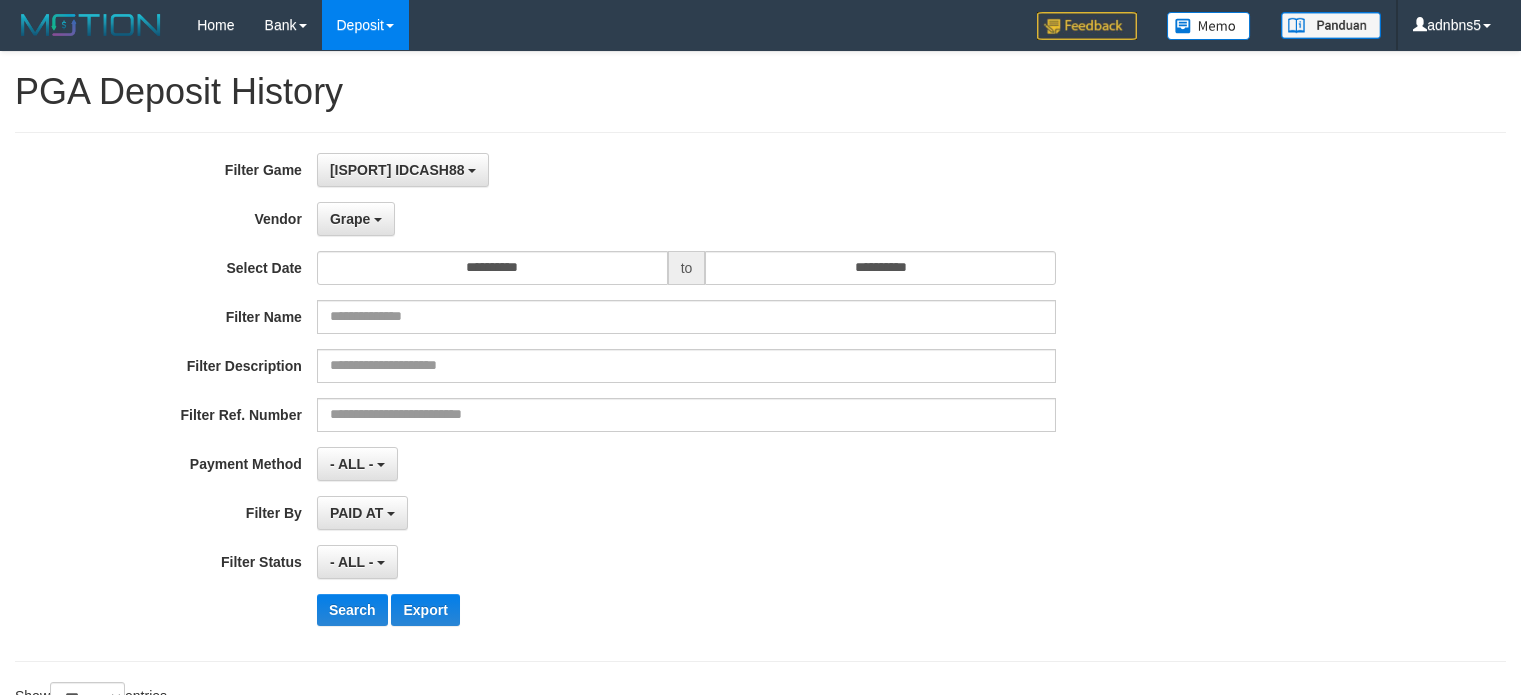 select on "**********" 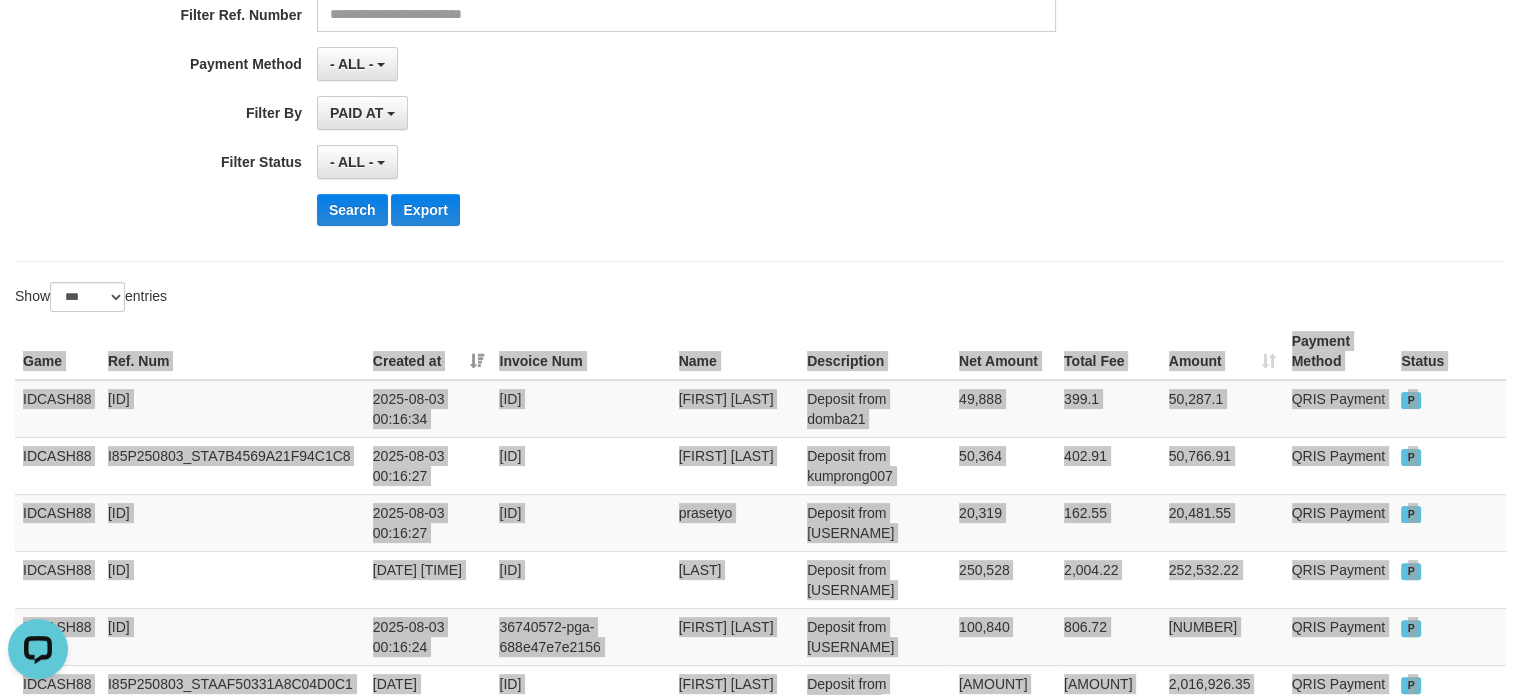 scroll, scrollTop: 0, scrollLeft: 0, axis: both 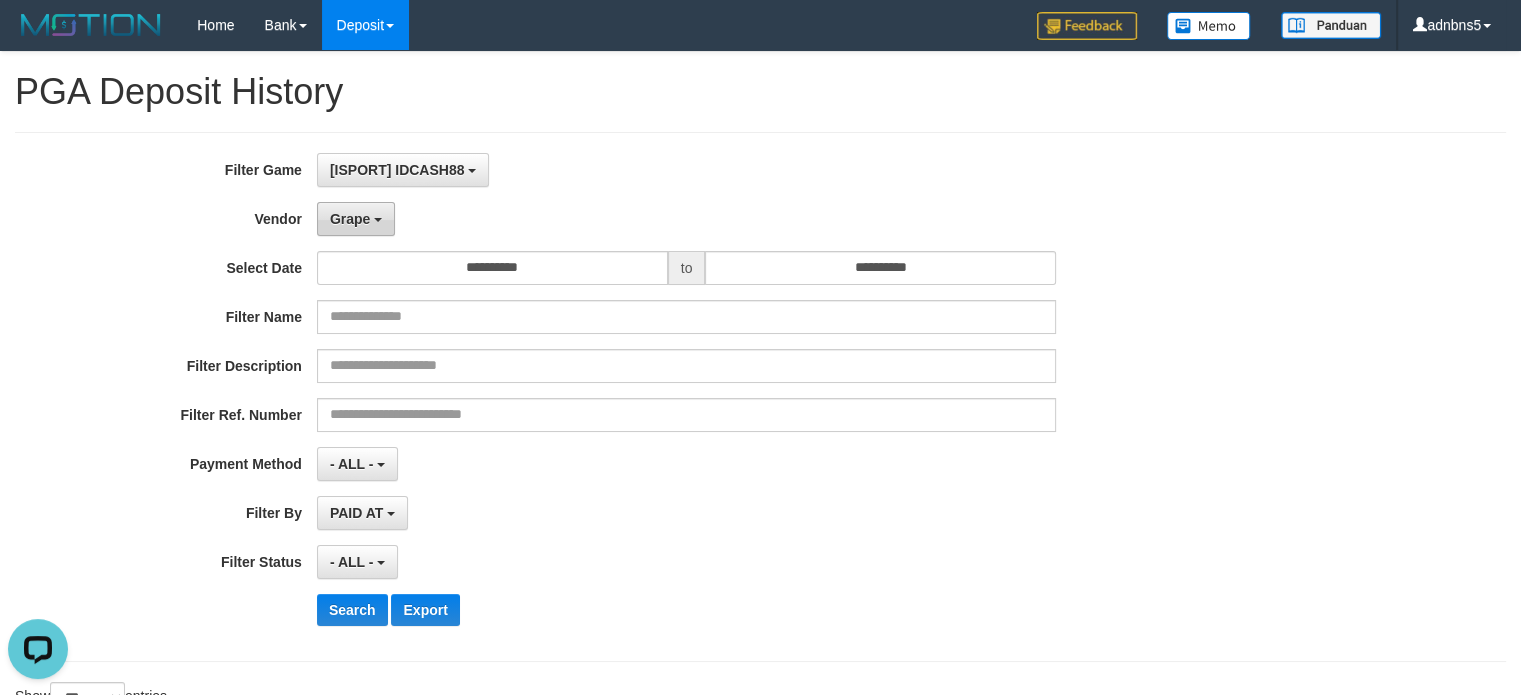 click on "Grape" at bounding box center [356, 219] 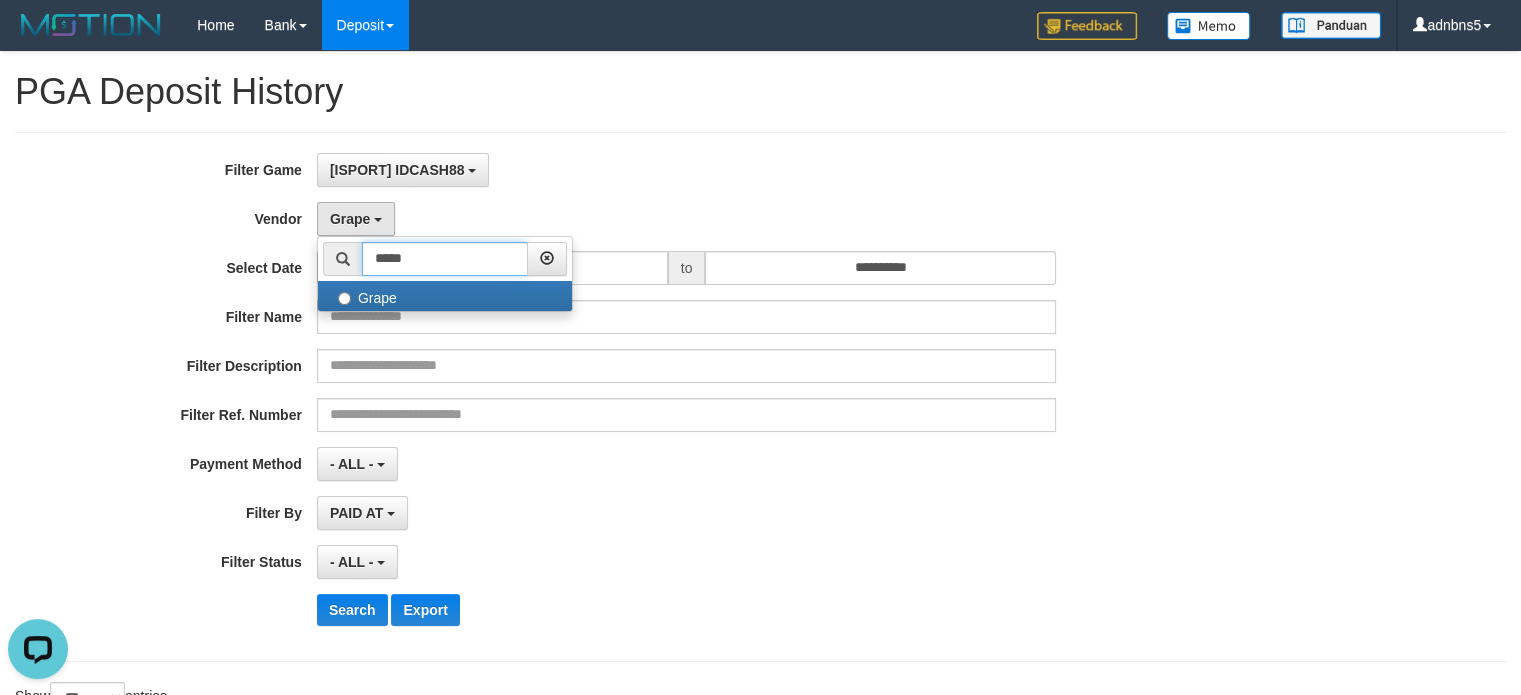 click on "*****" at bounding box center [445, 259] 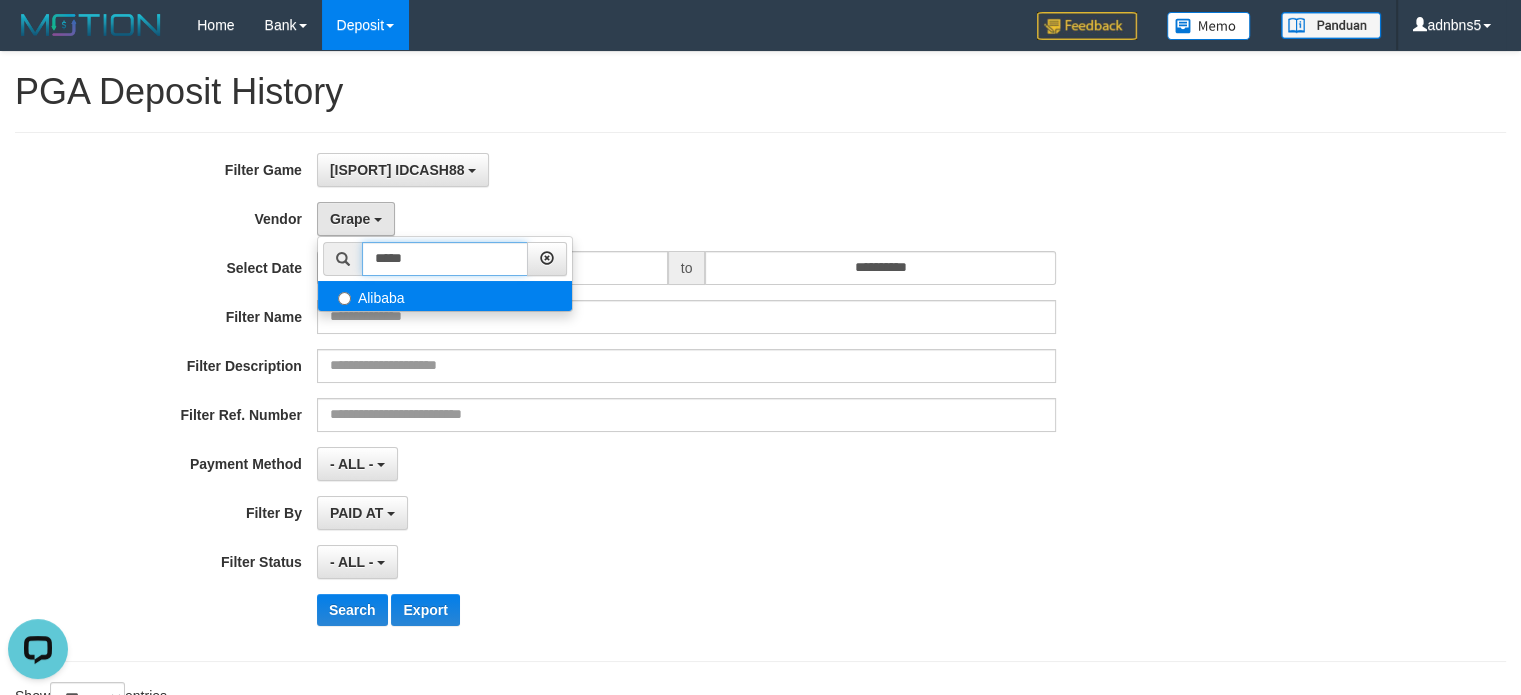 type on "*****" 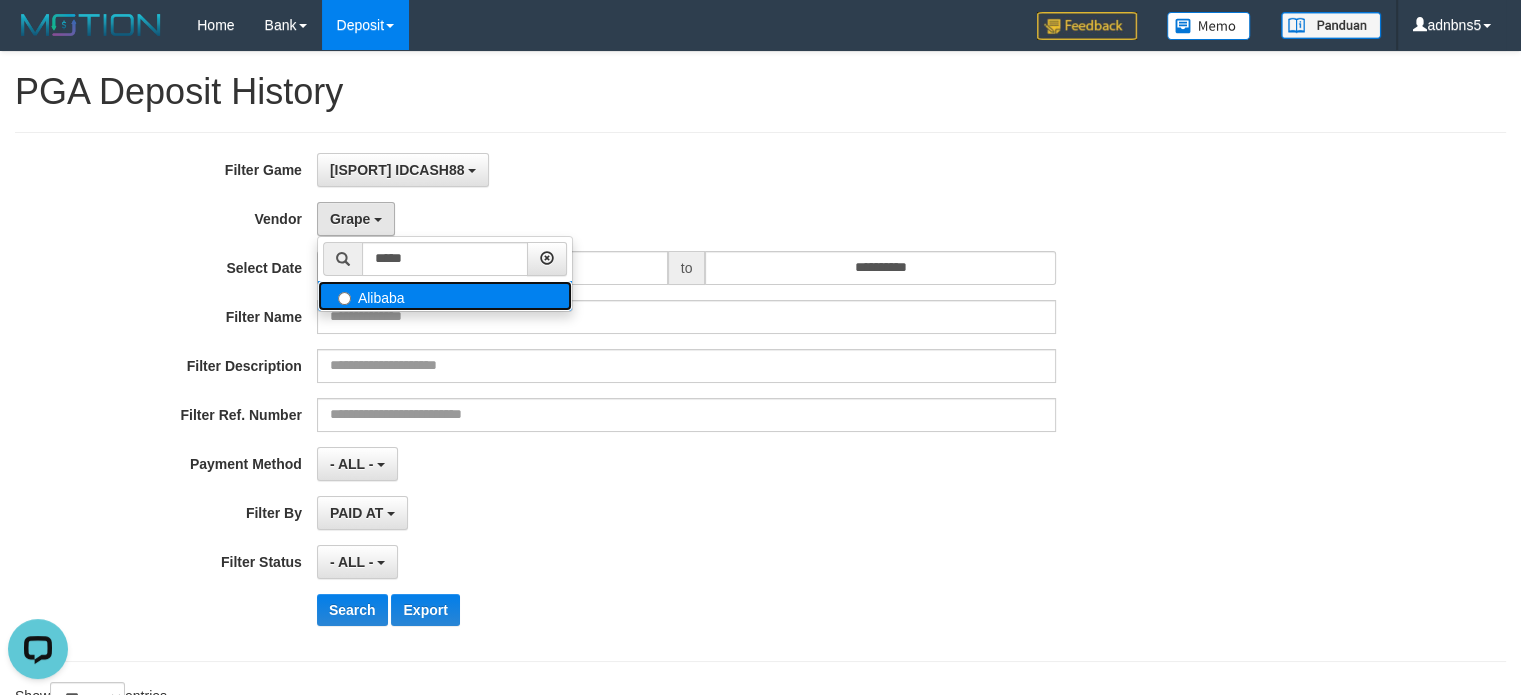 click on "Alibaba" at bounding box center [445, 296] 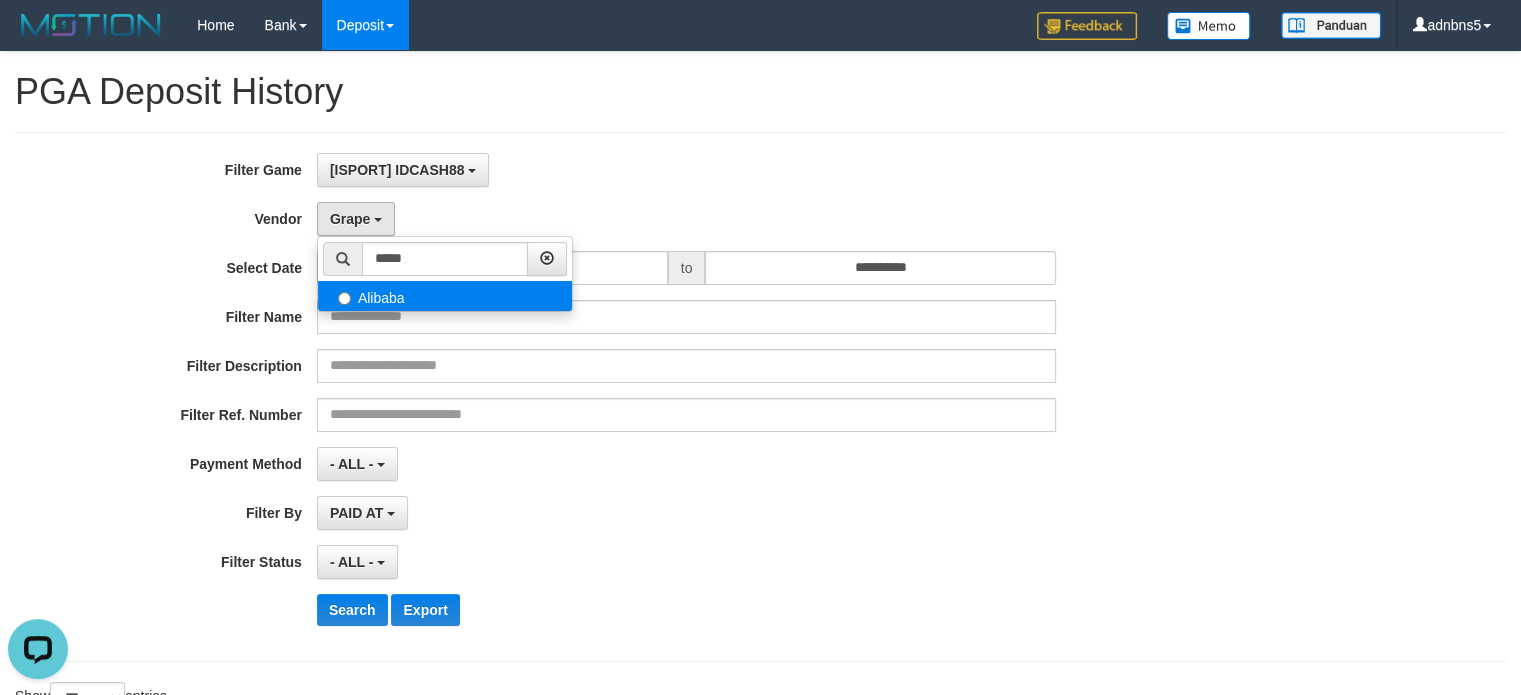select on "**********" 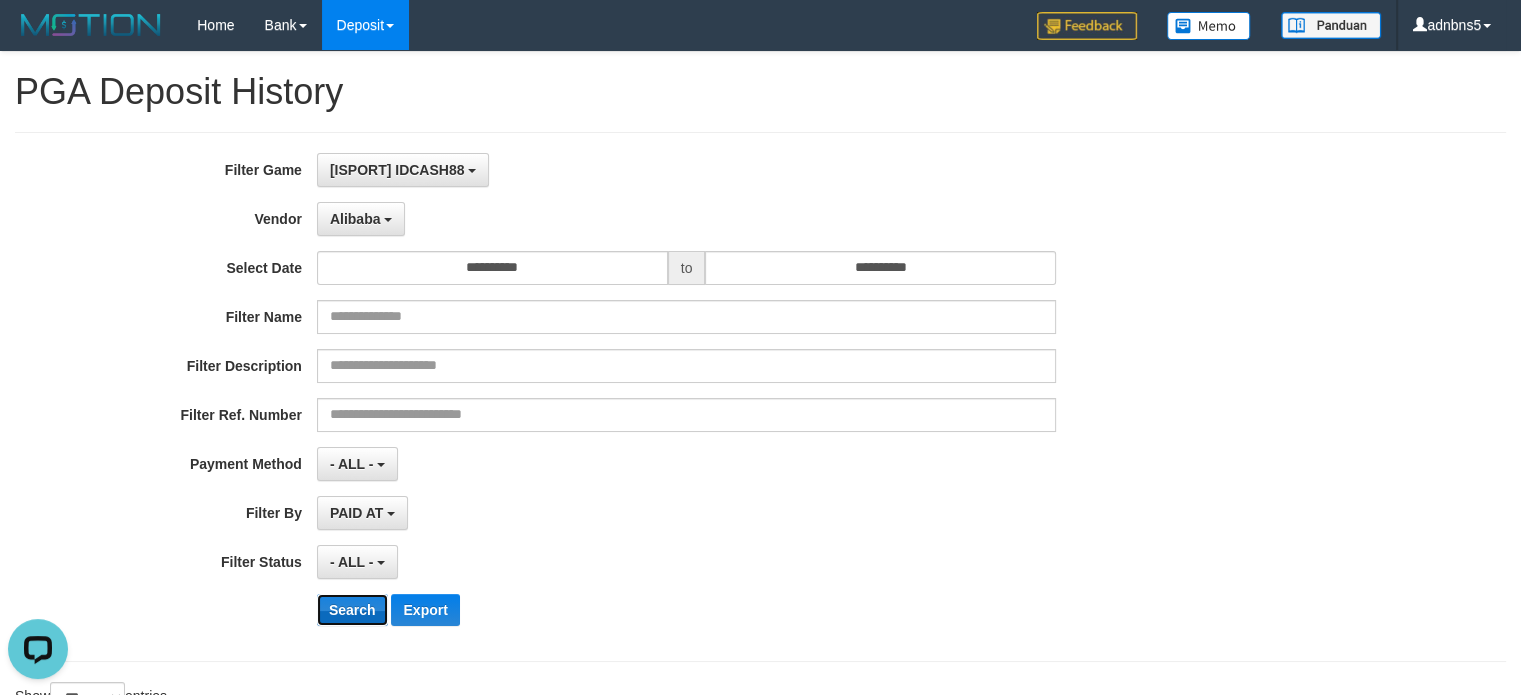 click on "Search" at bounding box center (352, 610) 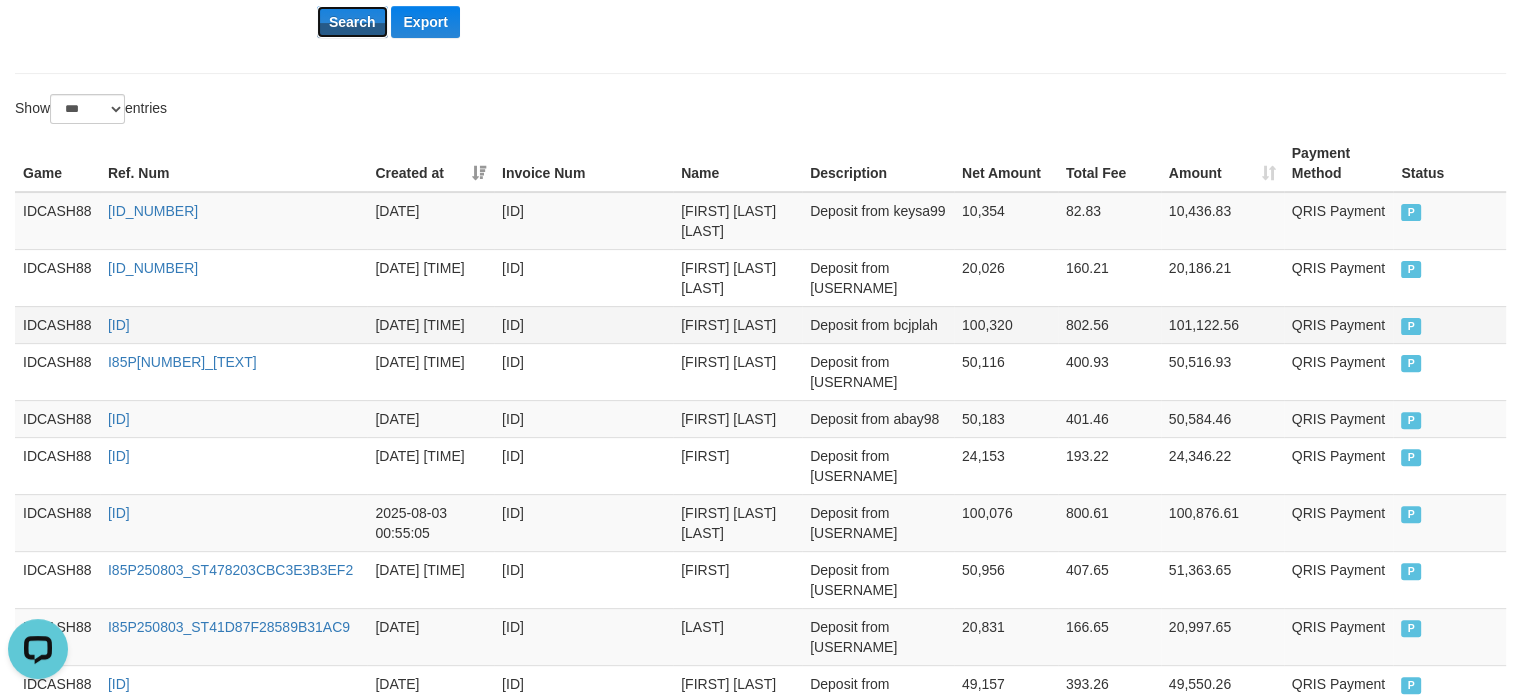 scroll, scrollTop: 600, scrollLeft: 0, axis: vertical 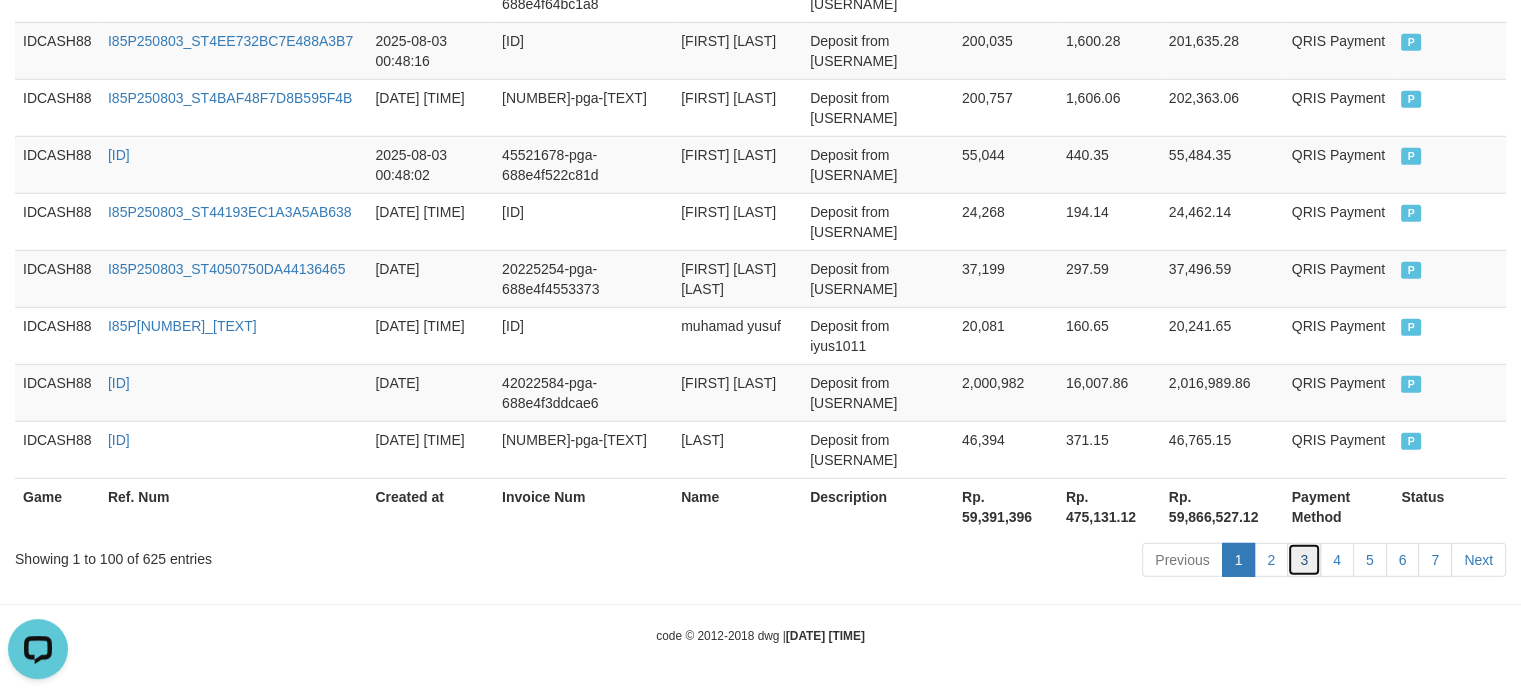 click on "3" at bounding box center (1304, 560) 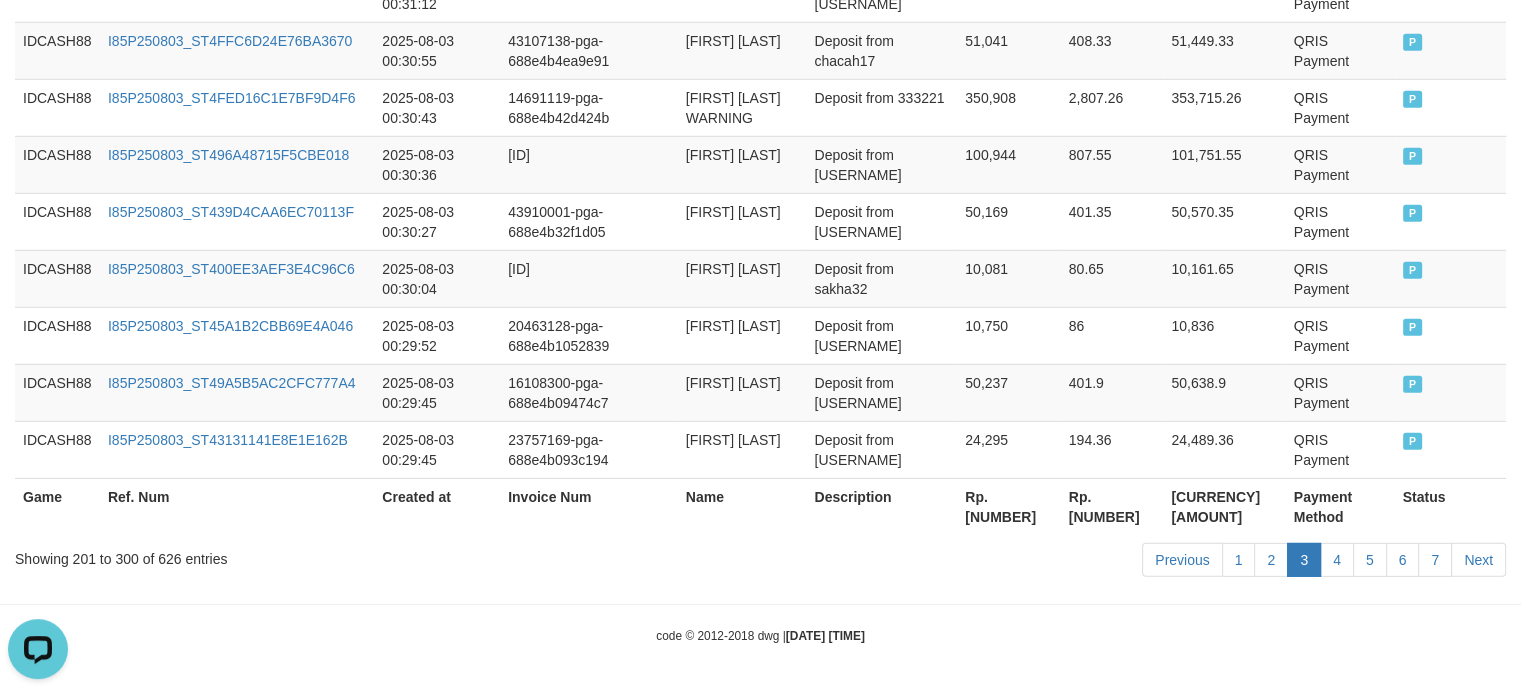 scroll, scrollTop: 6038, scrollLeft: 0, axis: vertical 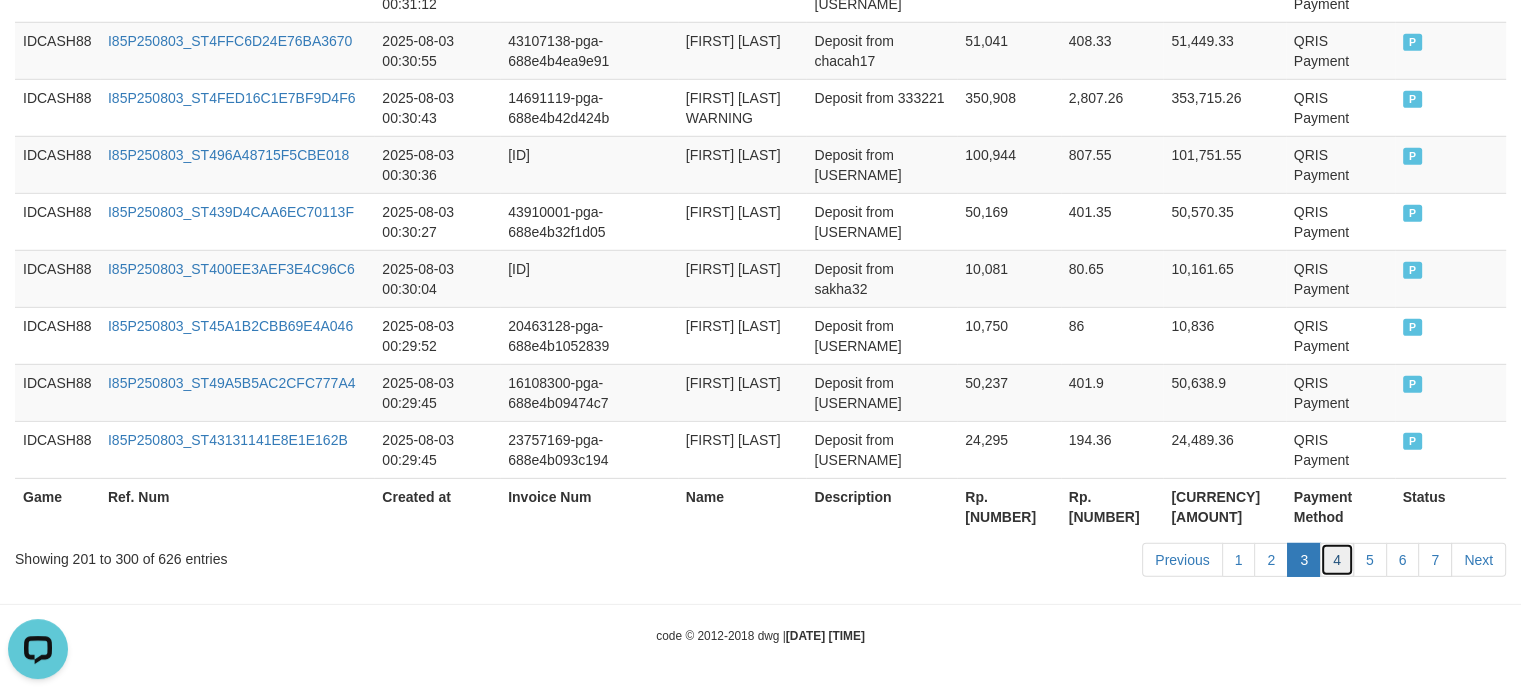click on "4" at bounding box center (1337, 560) 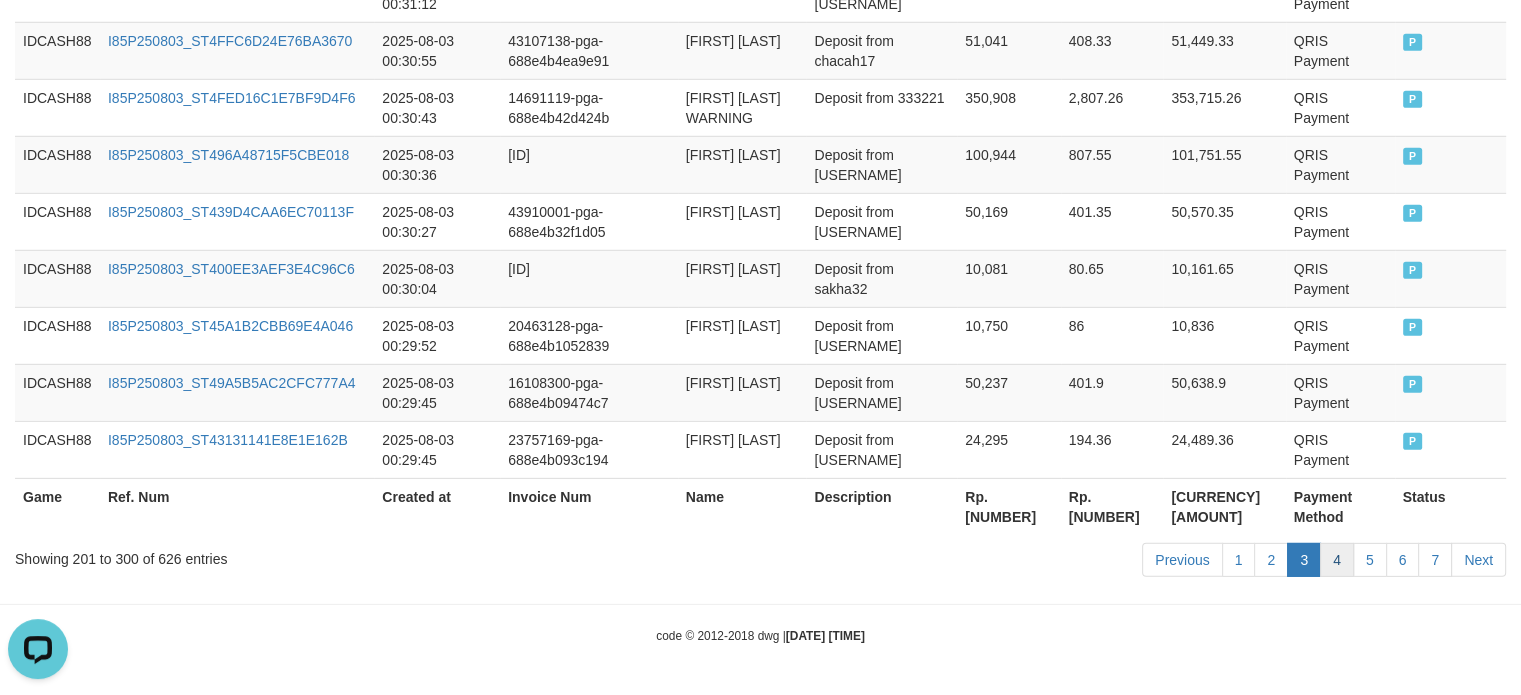 scroll, scrollTop: 6018, scrollLeft: 0, axis: vertical 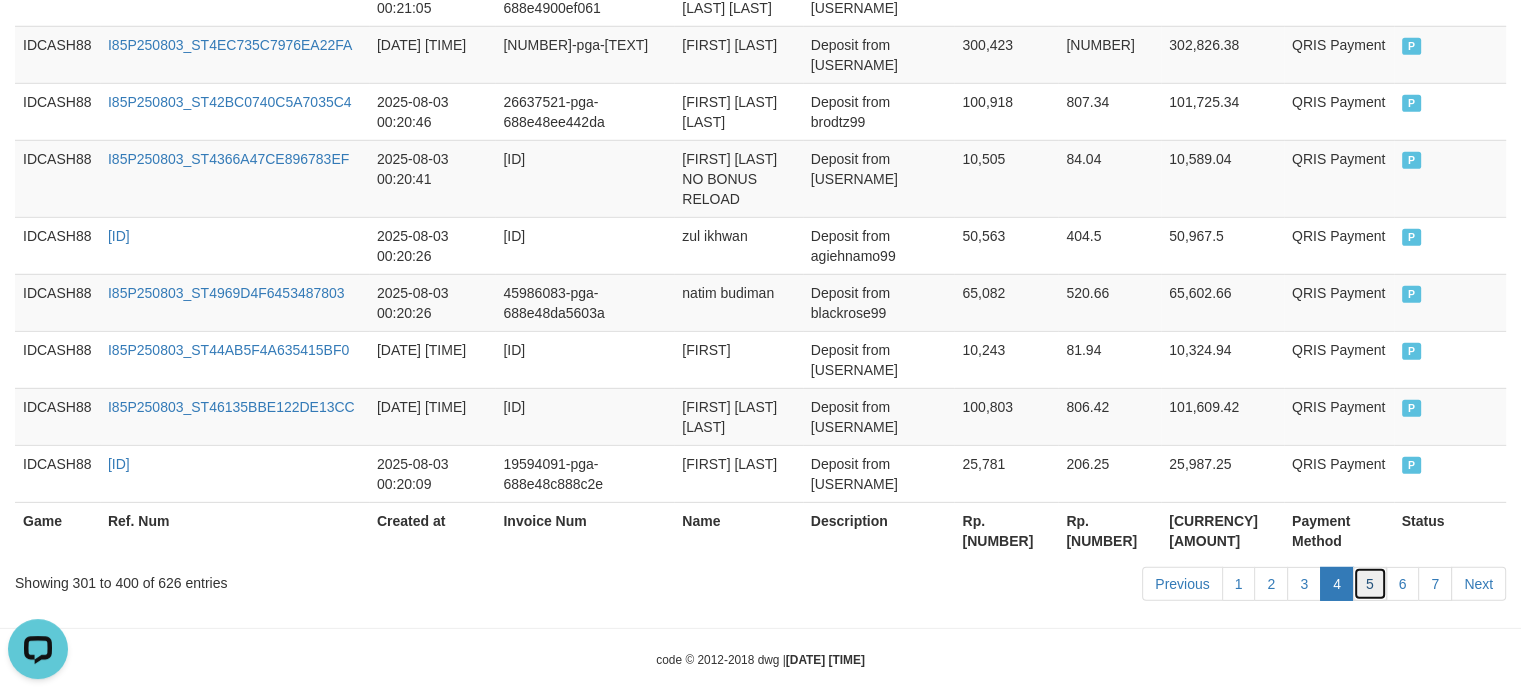 click on "5" at bounding box center [1370, 584] 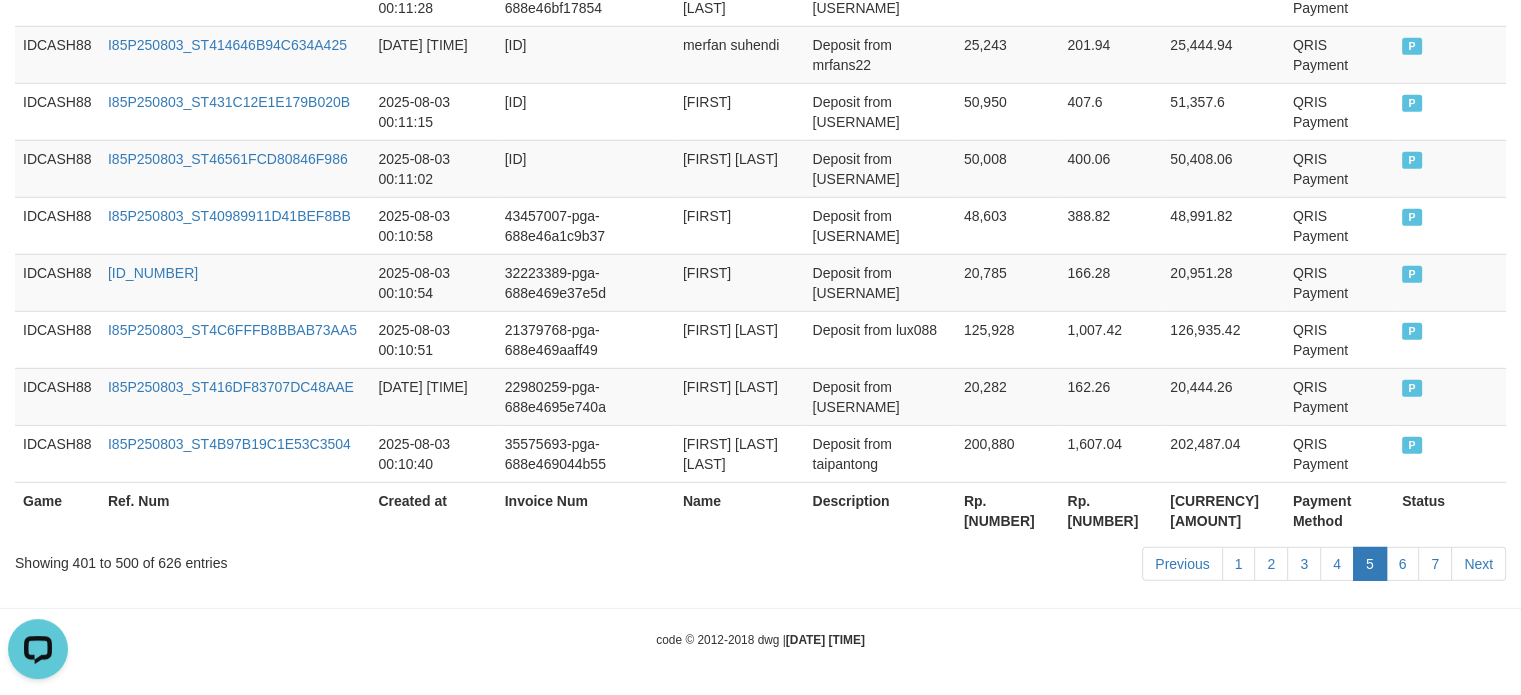 click on "48,603" at bounding box center [1008, 225] 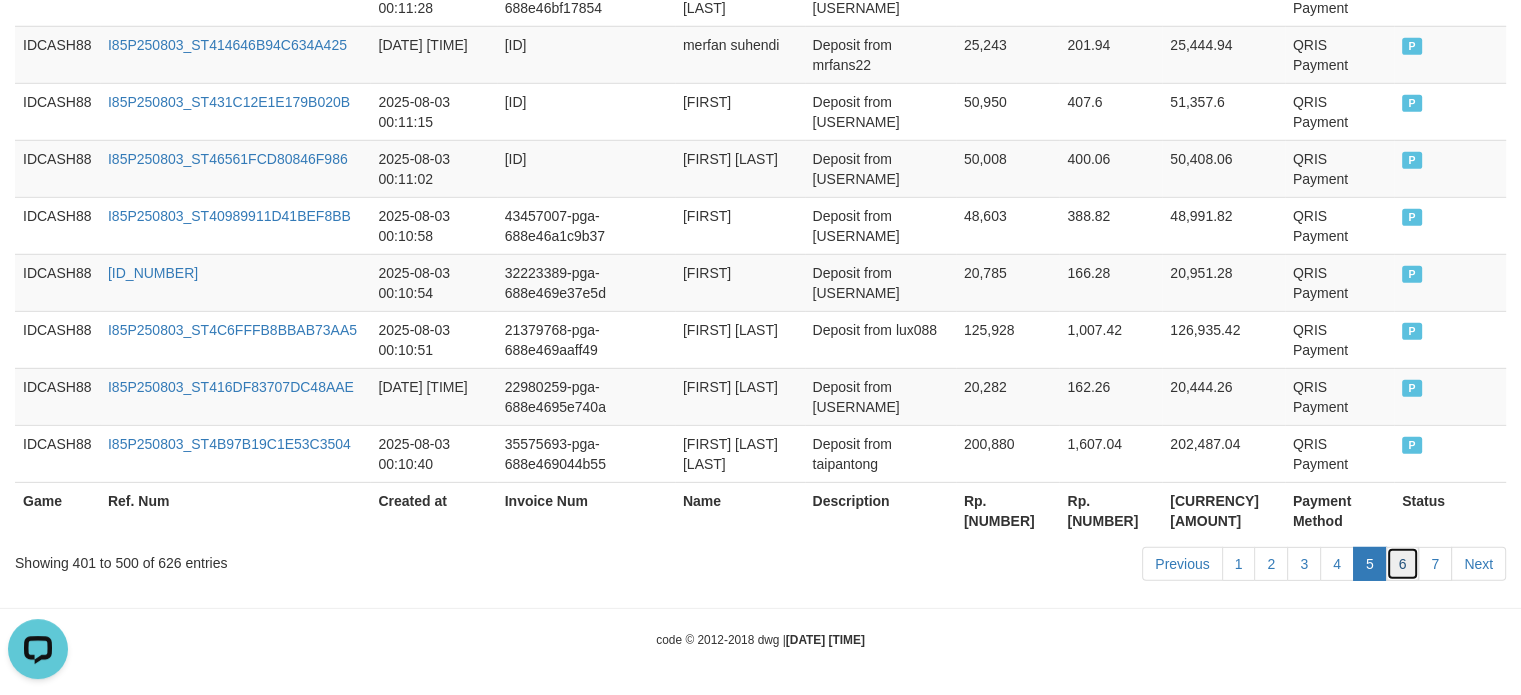 click on "6" at bounding box center (1403, 564) 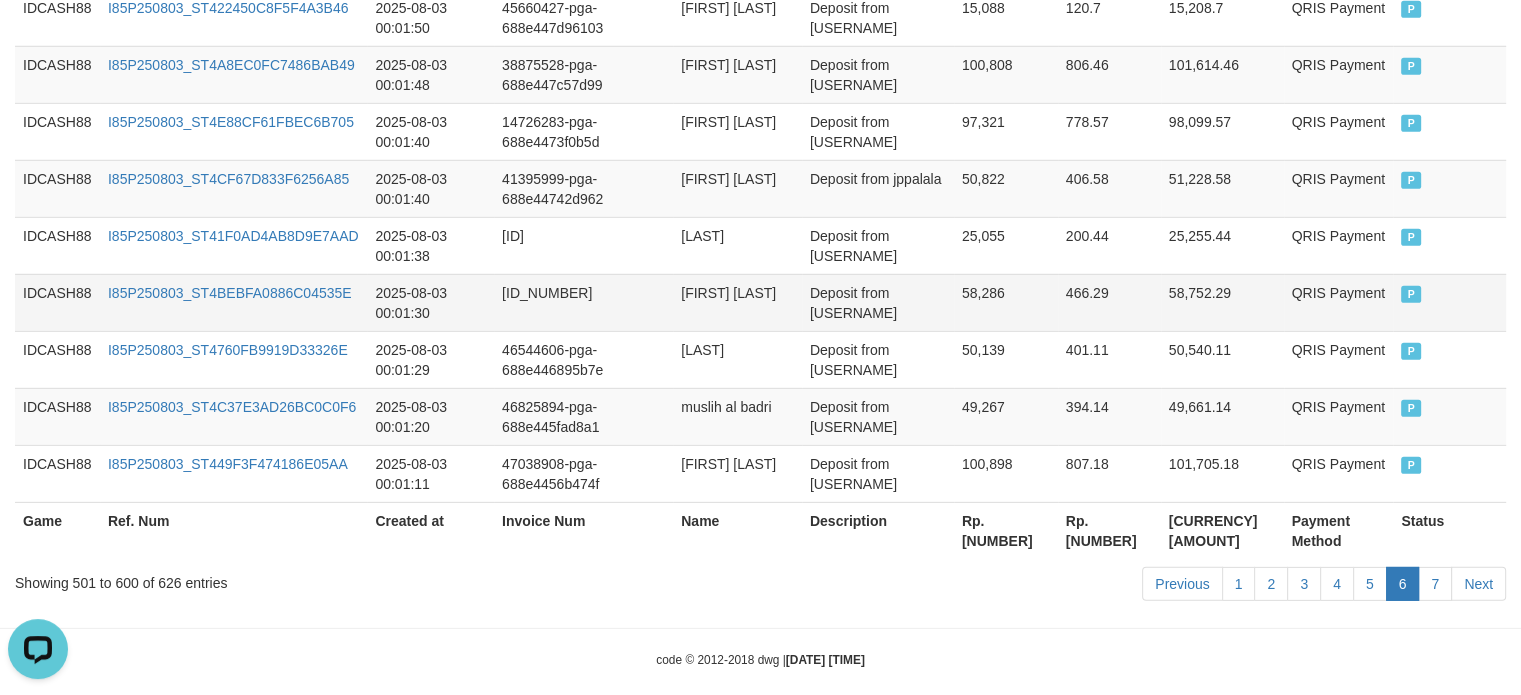 scroll, scrollTop: 6098, scrollLeft: 0, axis: vertical 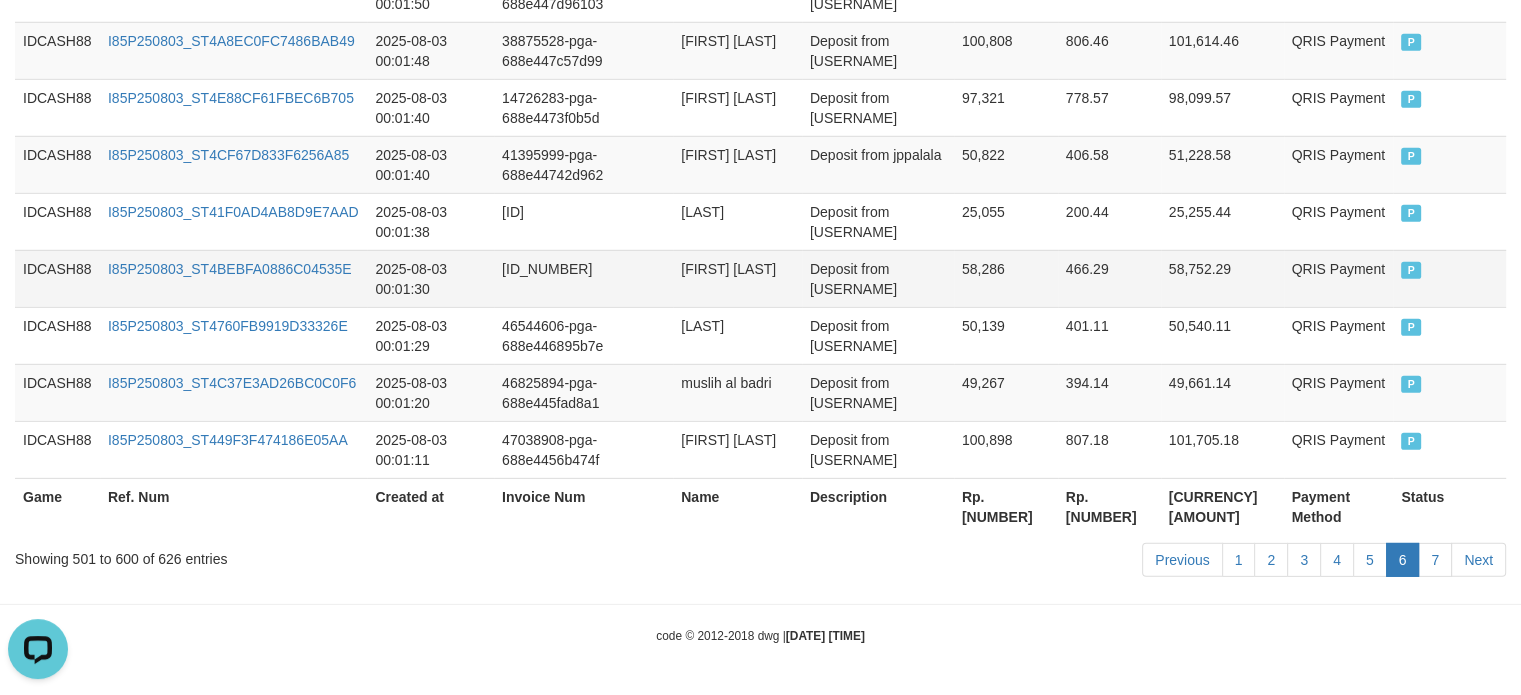 click on "58,286" at bounding box center (1006, 278) 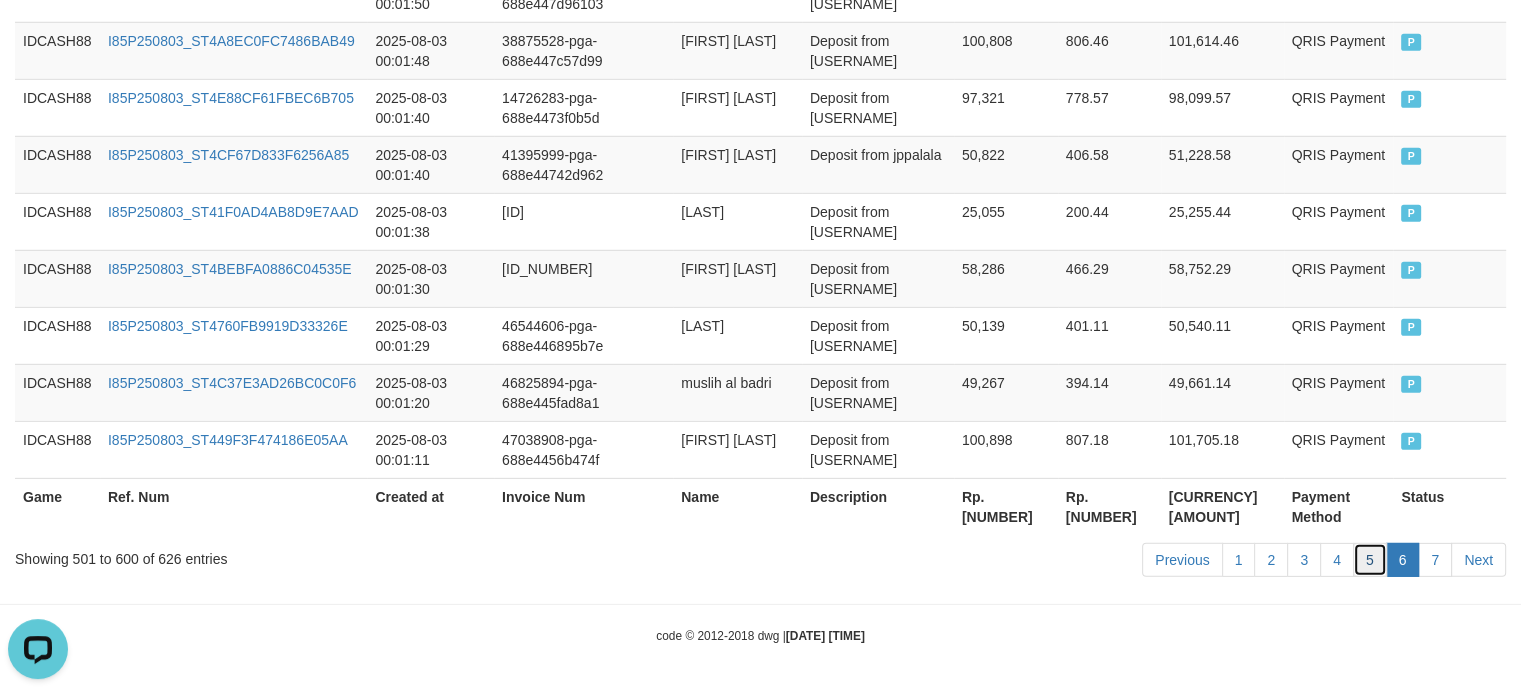 click on "5" at bounding box center (1370, 560) 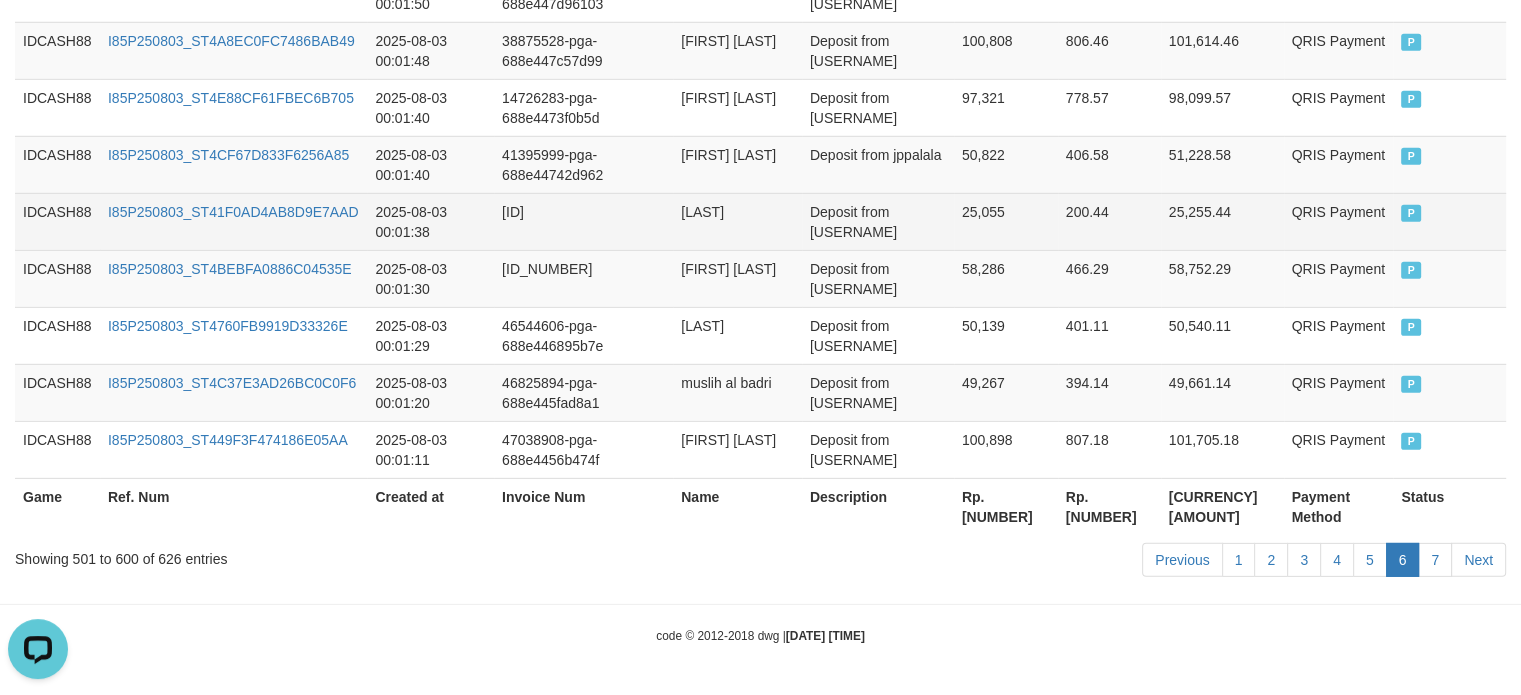 scroll, scrollTop: 6018, scrollLeft: 0, axis: vertical 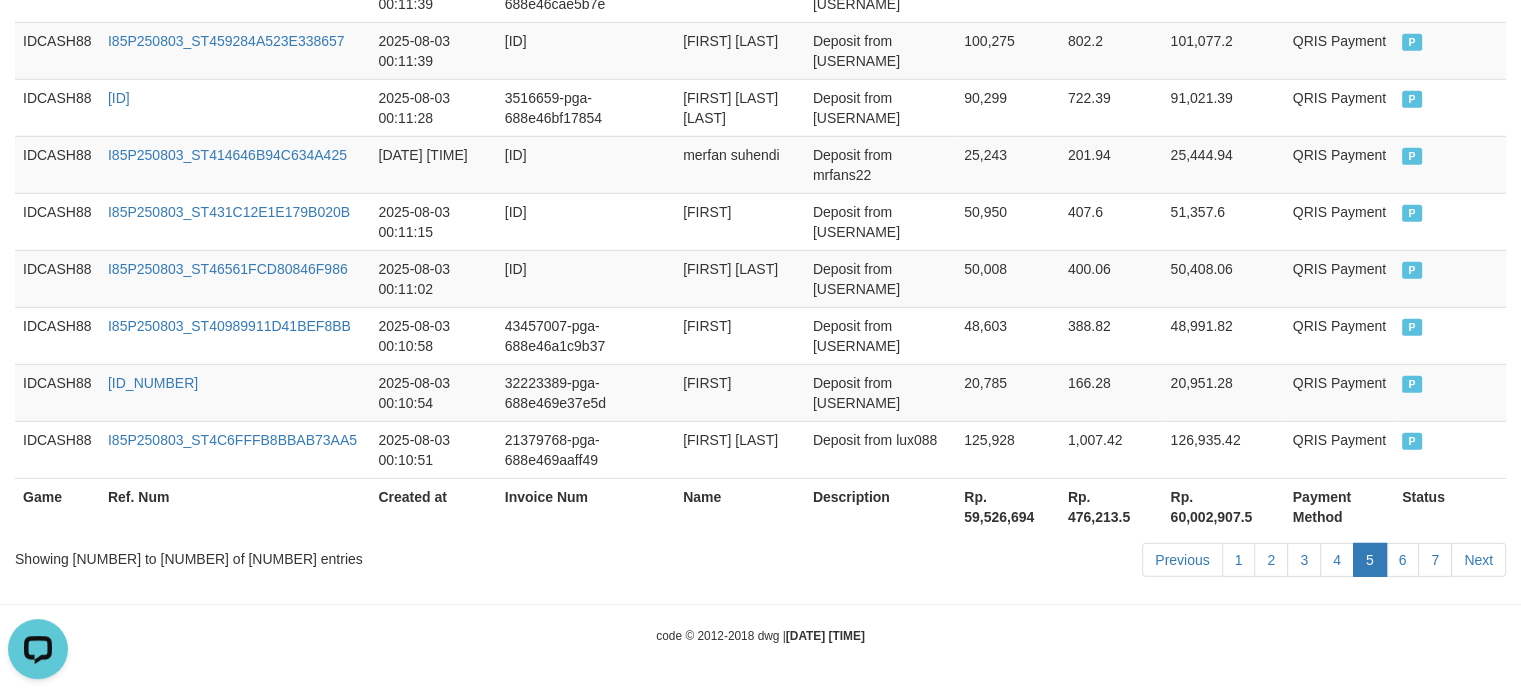 click on "[ID]" at bounding box center [586, 221] 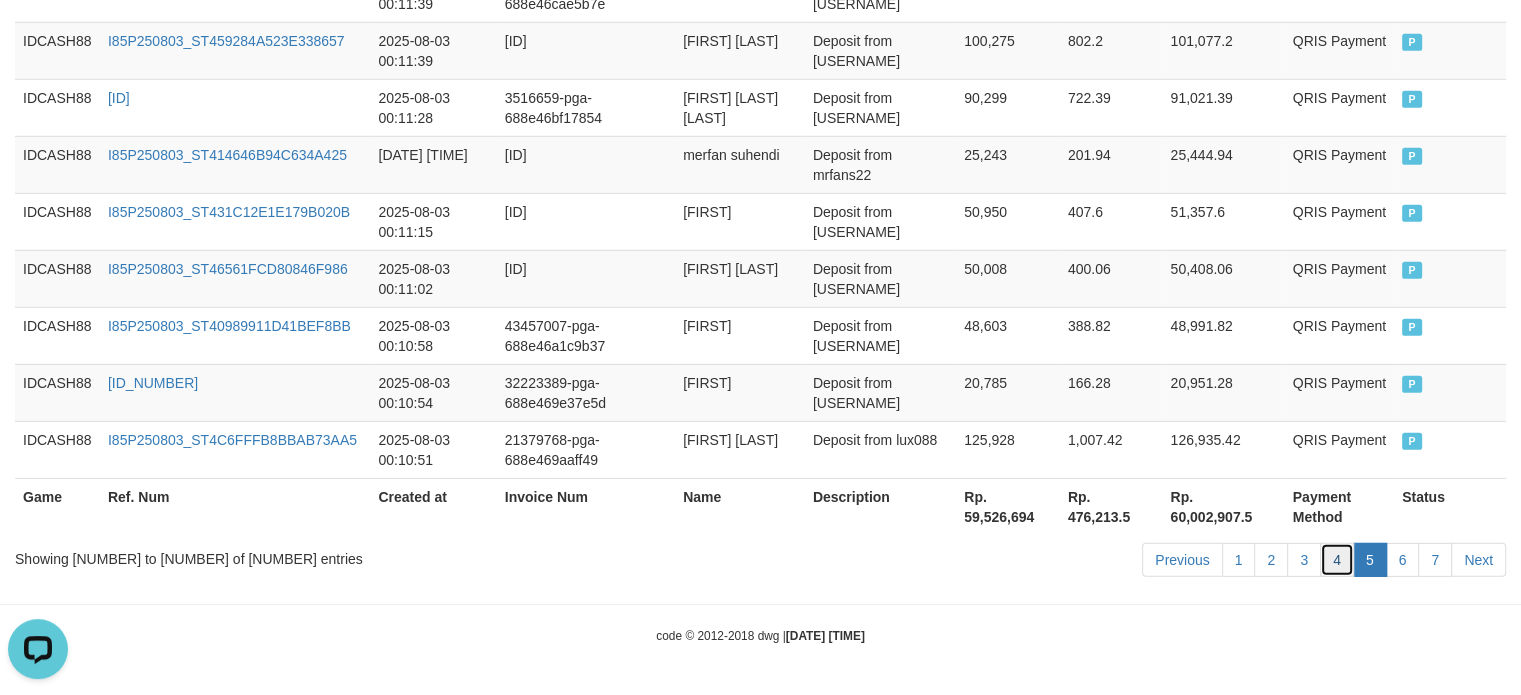 click on "4" at bounding box center [1337, 560] 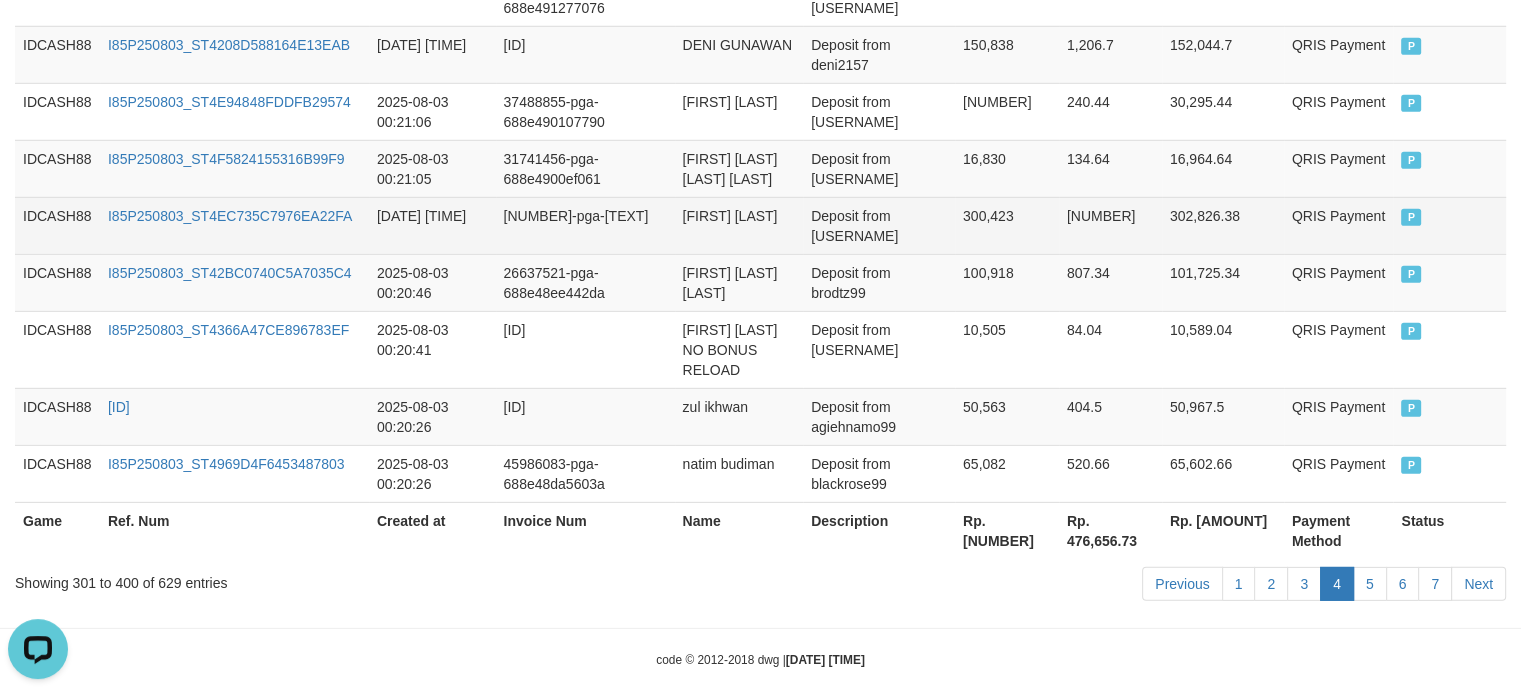 click on "Deposit from [USERNAME]" at bounding box center (879, 225) 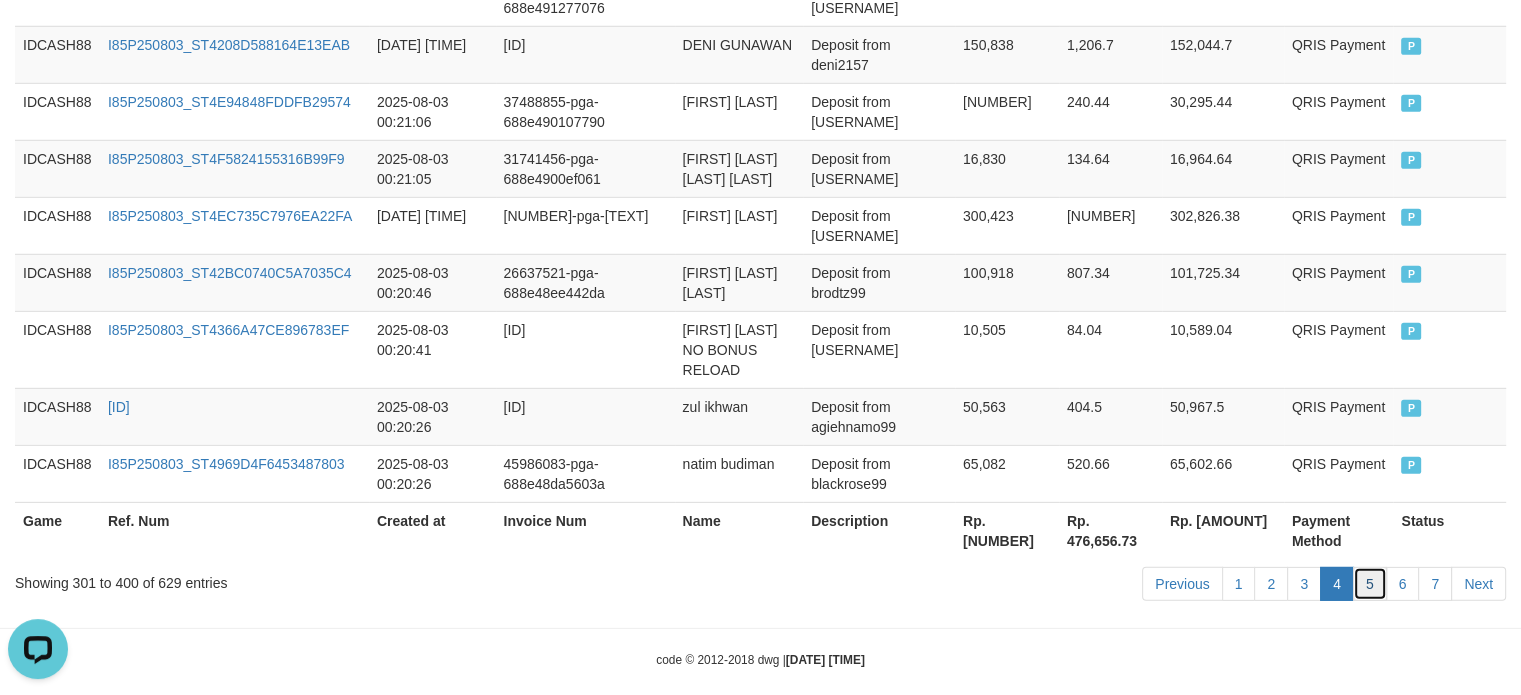 click on "5" at bounding box center (1370, 584) 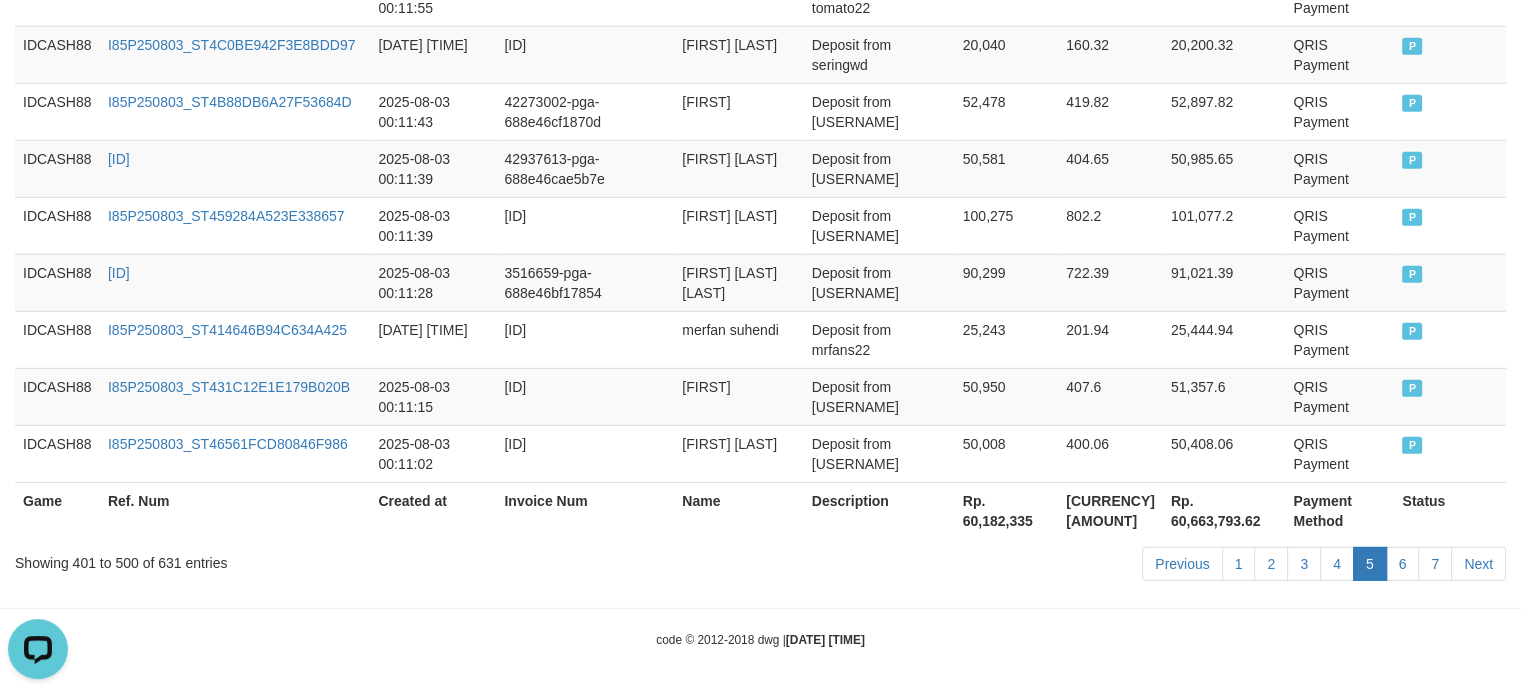 click on "722.39" at bounding box center (1110, 282) 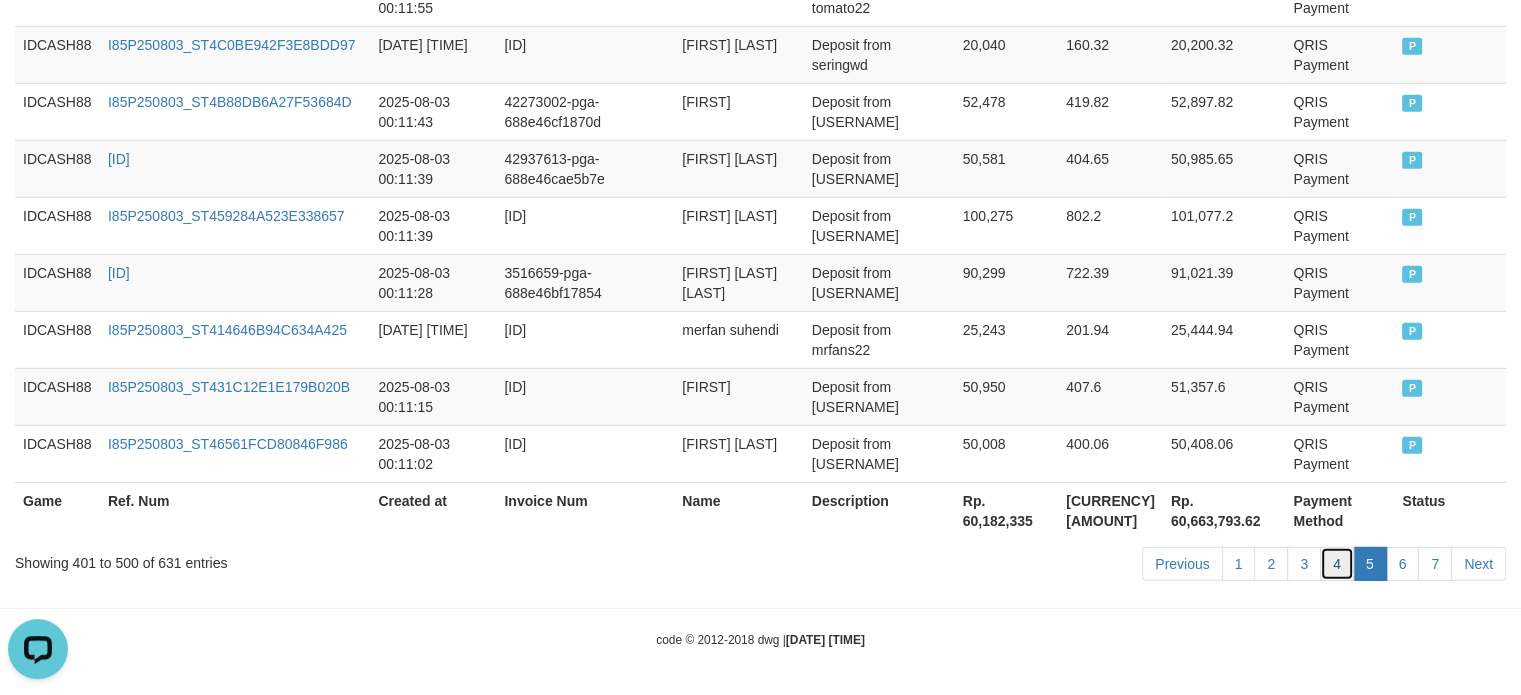 click on "4" at bounding box center [1337, 564] 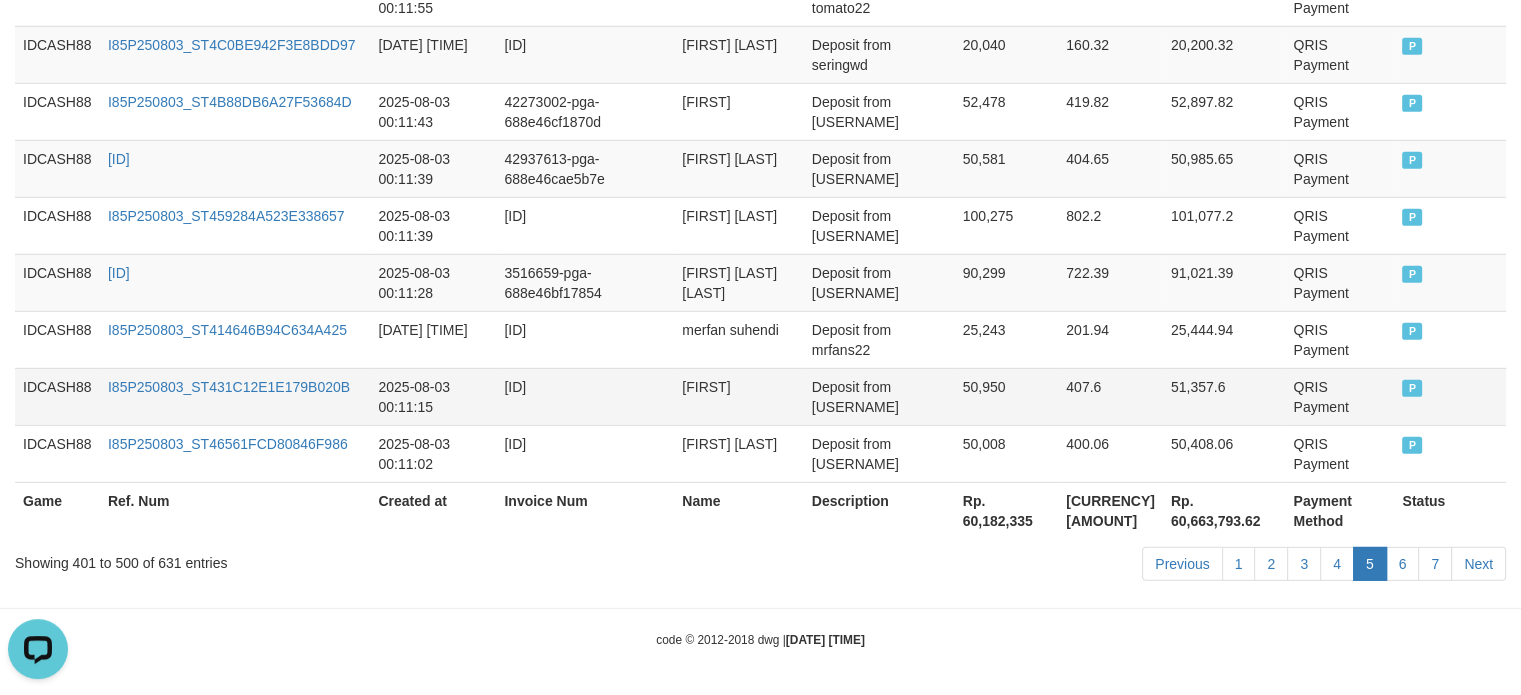 scroll, scrollTop: 5998, scrollLeft: 0, axis: vertical 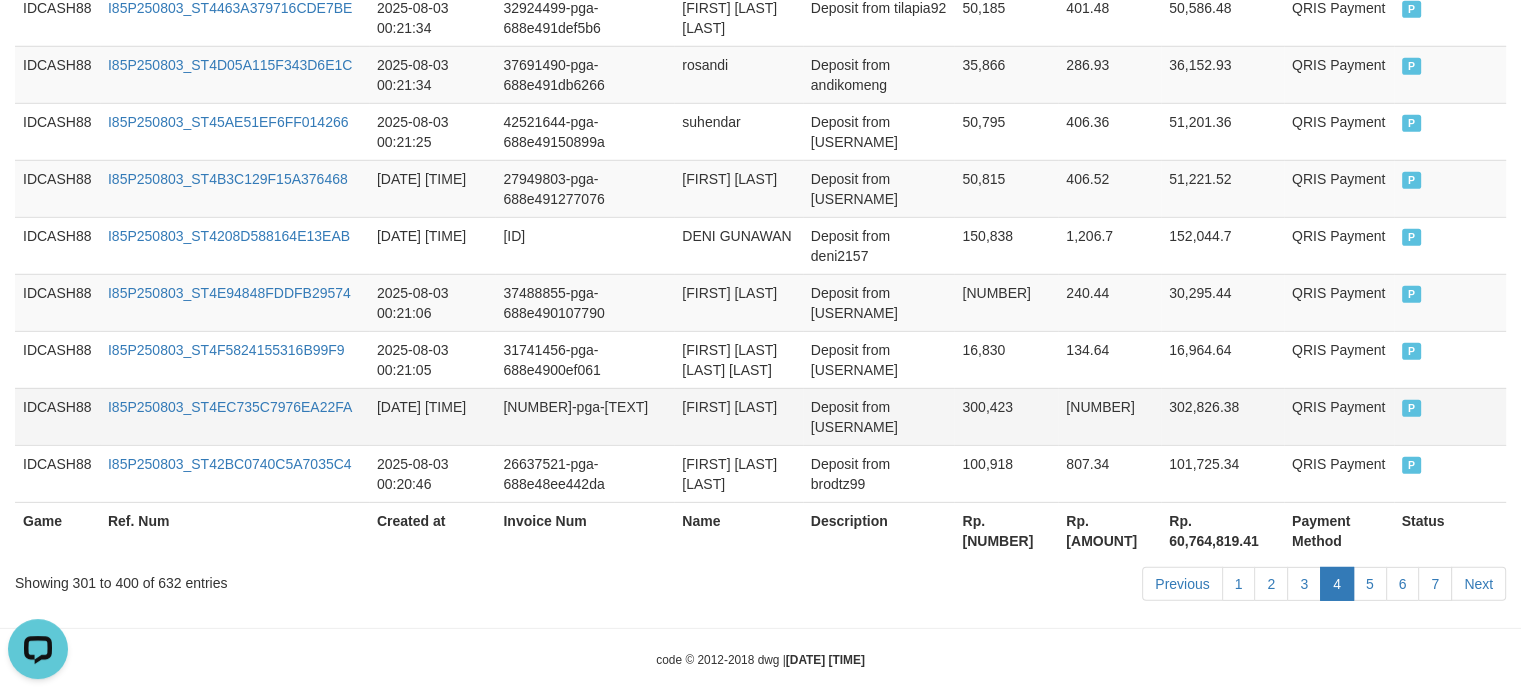 click on "300,423" at bounding box center (1006, 416) 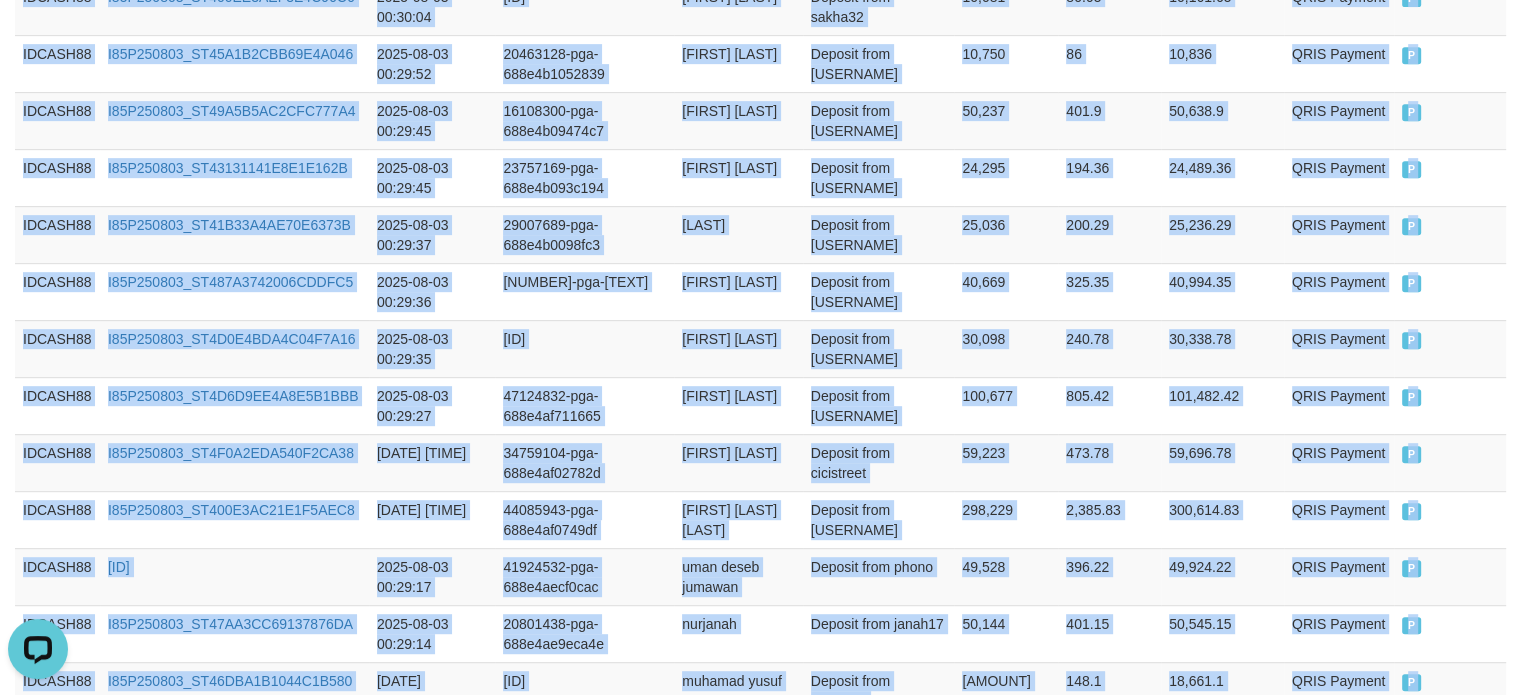 scroll, scrollTop: 0, scrollLeft: 0, axis: both 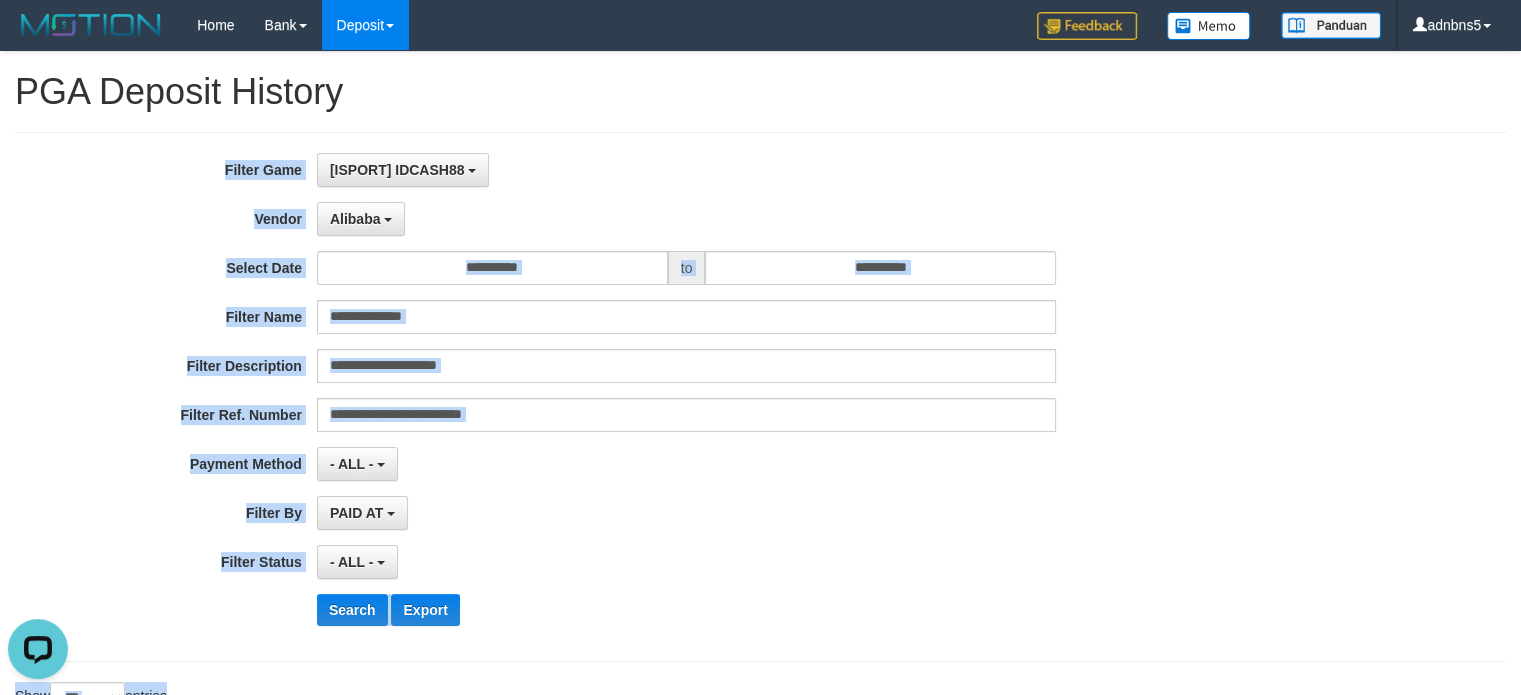 drag, startPoint x: 1435, startPoint y: 441, endPoint x: 17, endPoint y: 161, distance: 1445.3802 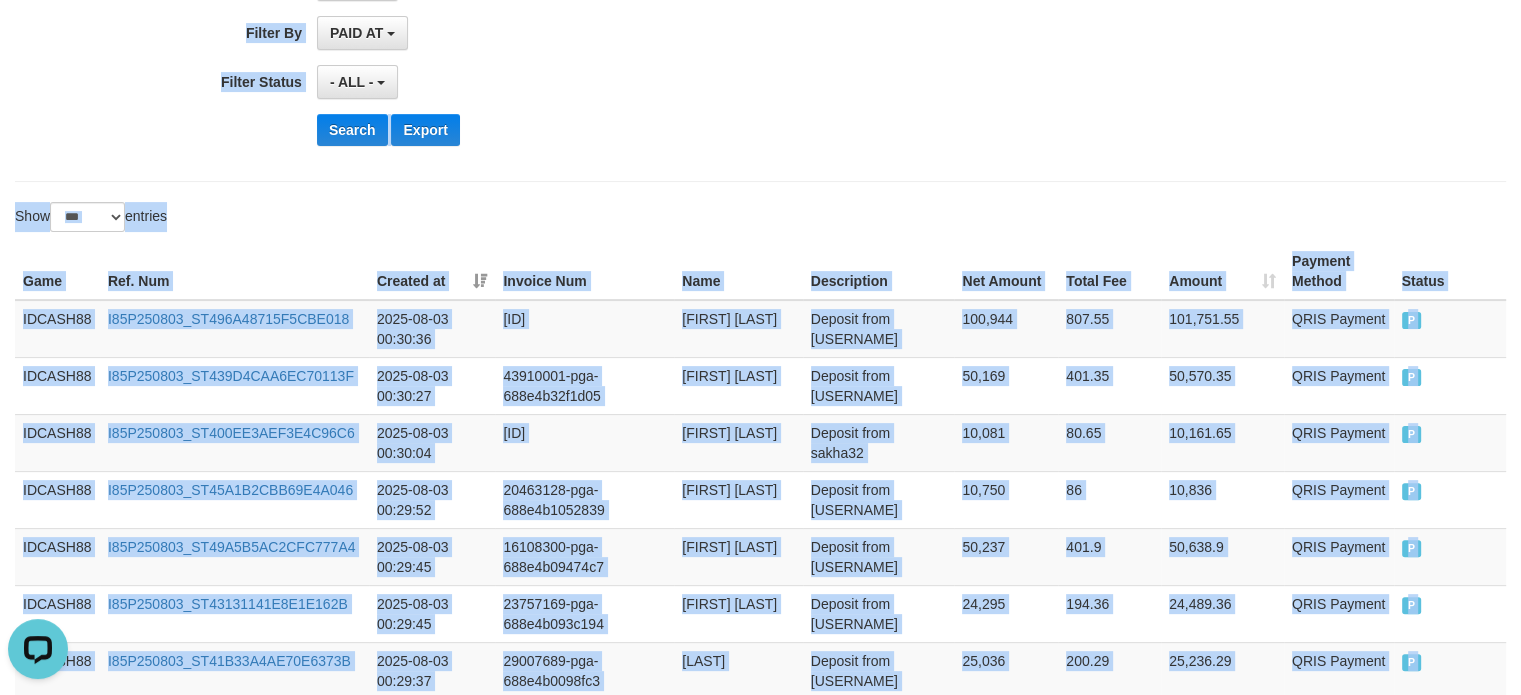 scroll, scrollTop: 500, scrollLeft: 0, axis: vertical 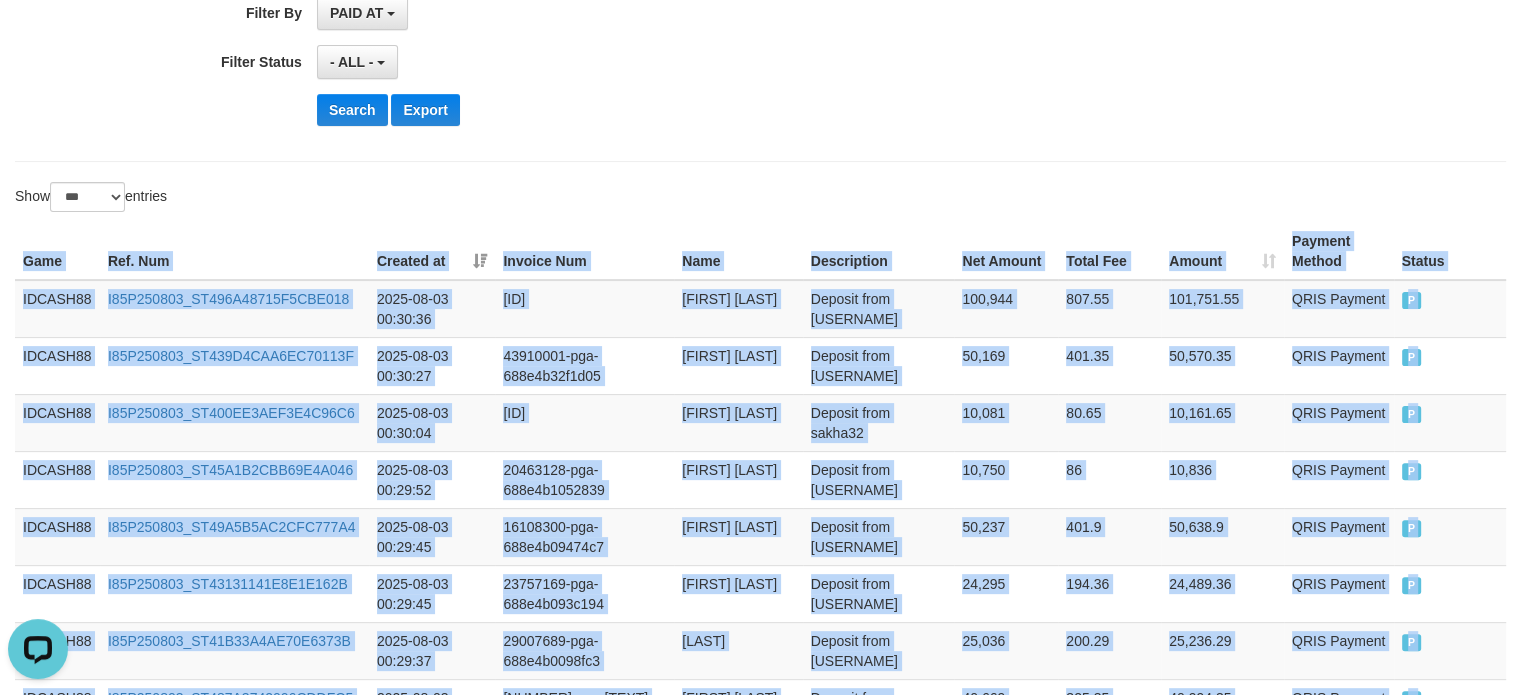 click on "Game Ref. Num Created at Invoice Num Name Description [CURRENCY] [AMOUNT] [CURRENCY] [AMOUNT] Payment Method Status
Game Ref. Num Created at Invoice Num Name Description [CURRENCY] [AMOUNT] [CURRENCY] [AMOUNT] Payment Method Status
IDCASH88 [ID_NUMBER] [DATE] [TIME] [ID_NUMBER] [FIRST] [LAST] Deposit from [USERNAME] [AMOUNT] [AMOUNT] [AMOUNT] QRIS Payment P   IDCASH88 [ID_NUMBER] [DATE] [TIME] [ID_NUMBER] [FIRST] [LAST] Deposit from [USERNAME] [AMOUNT] [AMOUNT] [AMOUNT] QRIS Payment P   IDCASH88 [ID_NUMBER] [DATE] [TIME] [ID_NUMBER] [FIRST] [LAST] Deposit from [USERNAME] [AMOUNT] [AMOUNT] [AMOUNT] QRIS Payment P   IDCASH88 [ID_NUMBER] [DATE] [TIME] [ID_NUMBER] [FIRST] [LAST] Deposit from [USERNAME] [AMOUNT] [AMOUNT] [AMOUNT] QRIS Payment P   IDCASH88 [ID_NUMBER] [DATE] [TIME] [ID_NUMBER] [FIRST] [LAST] [AMOUNT]" at bounding box center (760, 3140) 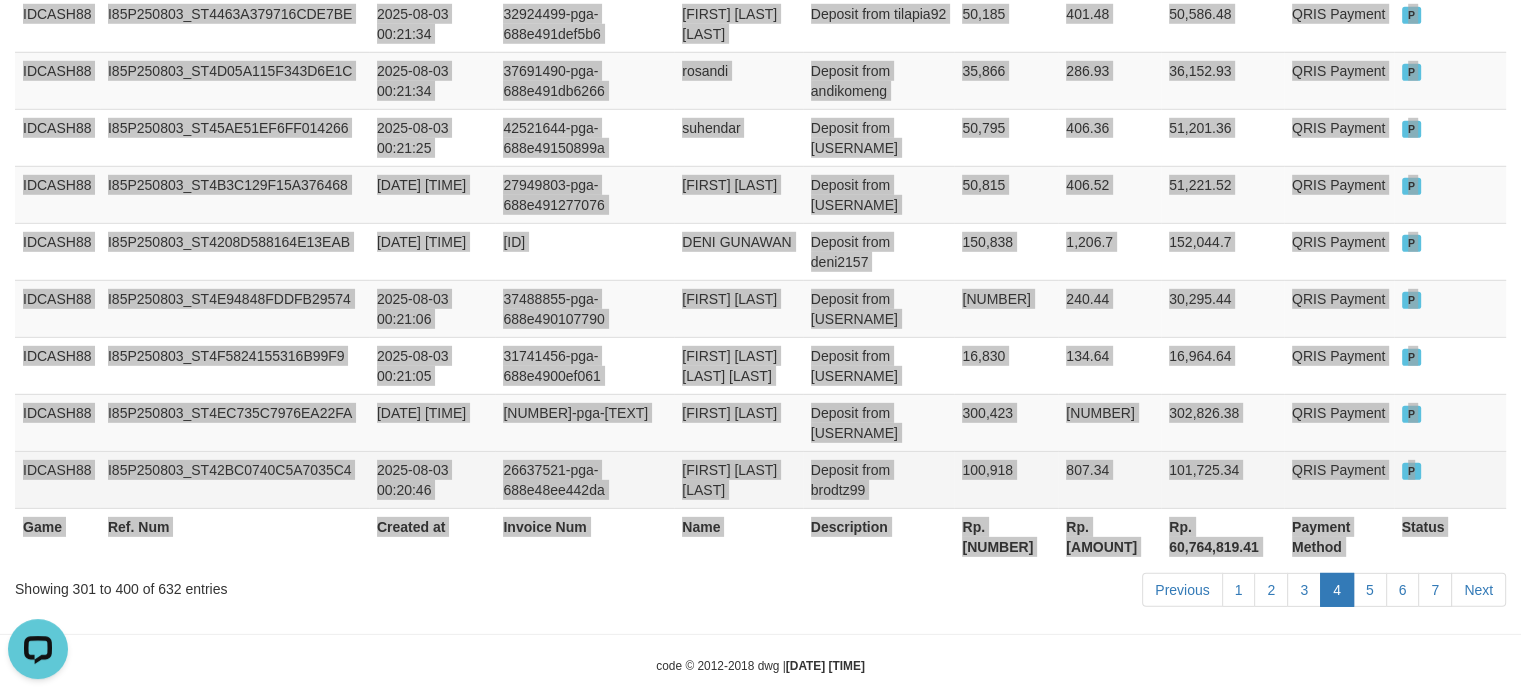 scroll, scrollTop: 5998, scrollLeft: 0, axis: vertical 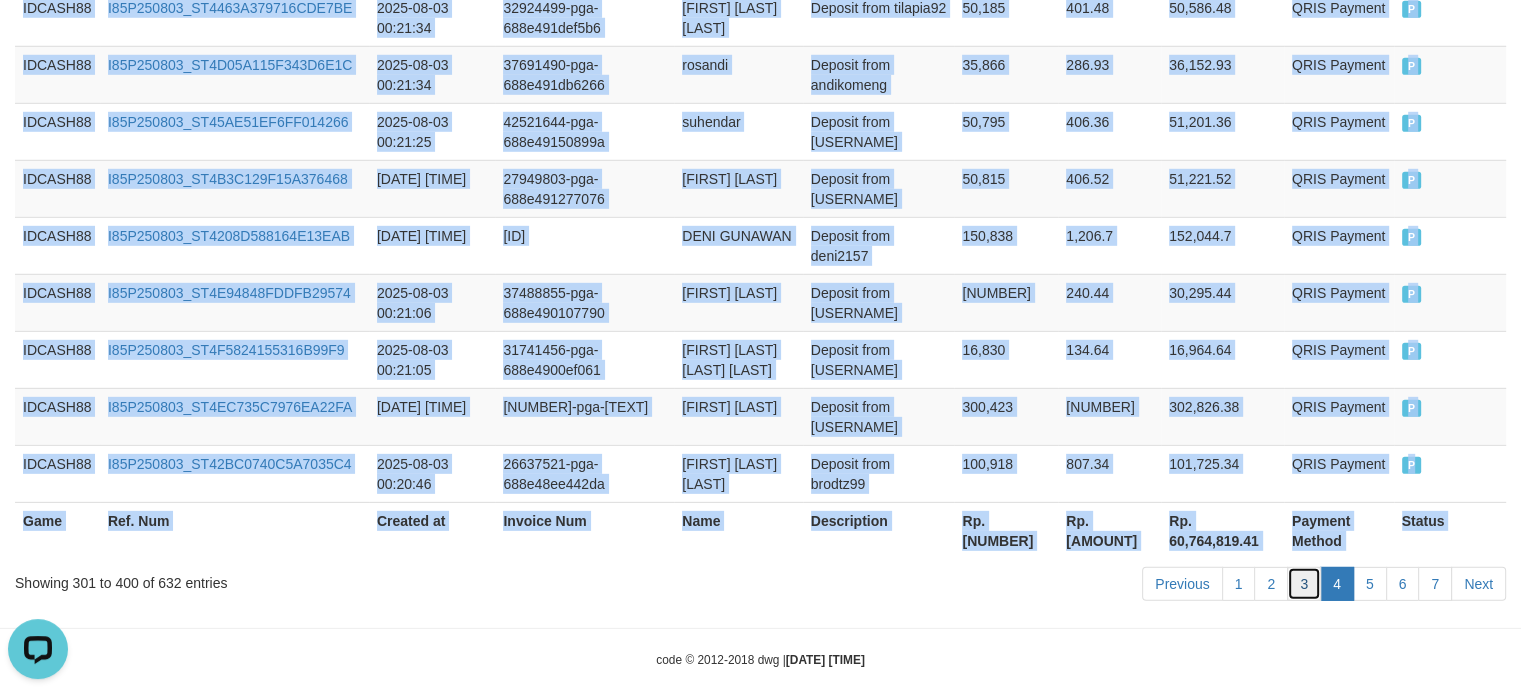 click on "3" at bounding box center [1304, 584] 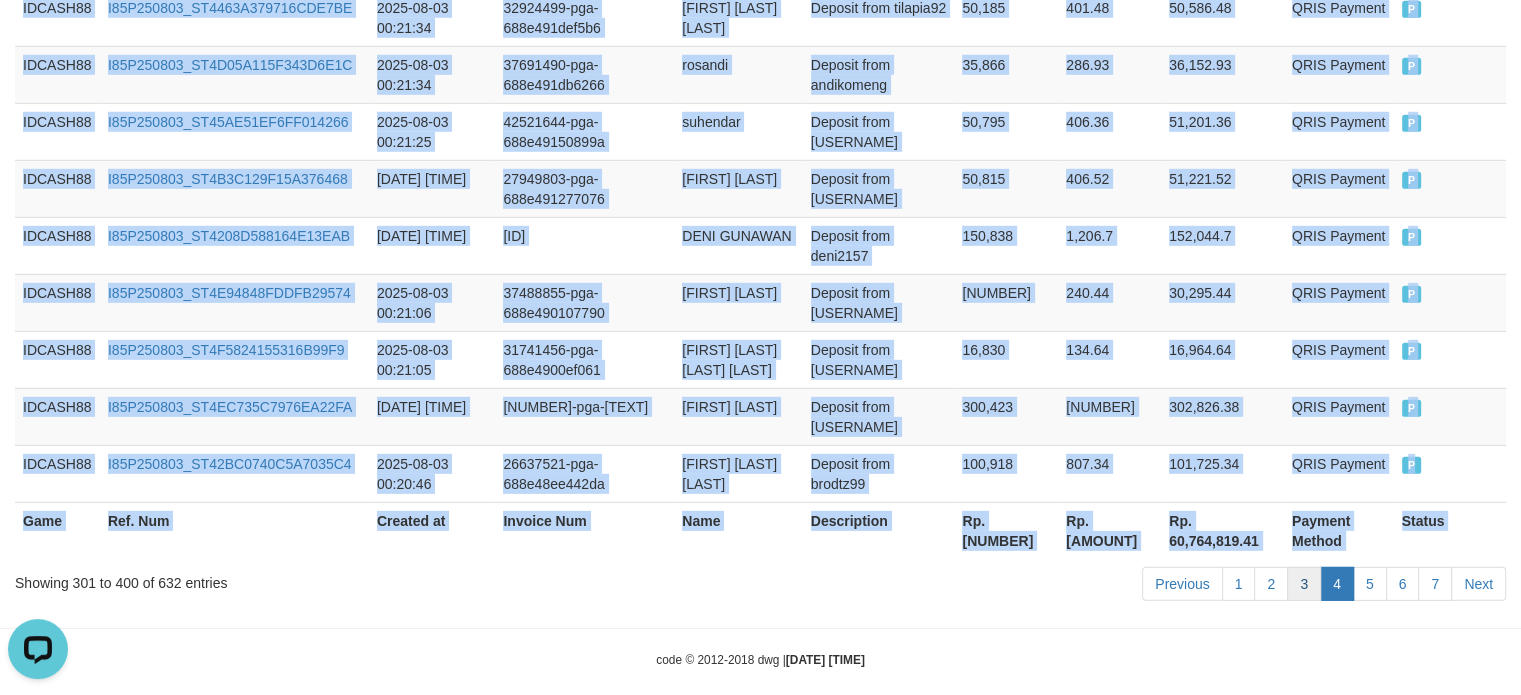 scroll, scrollTop: 6038, scrollLeft: 0, axis: vertical 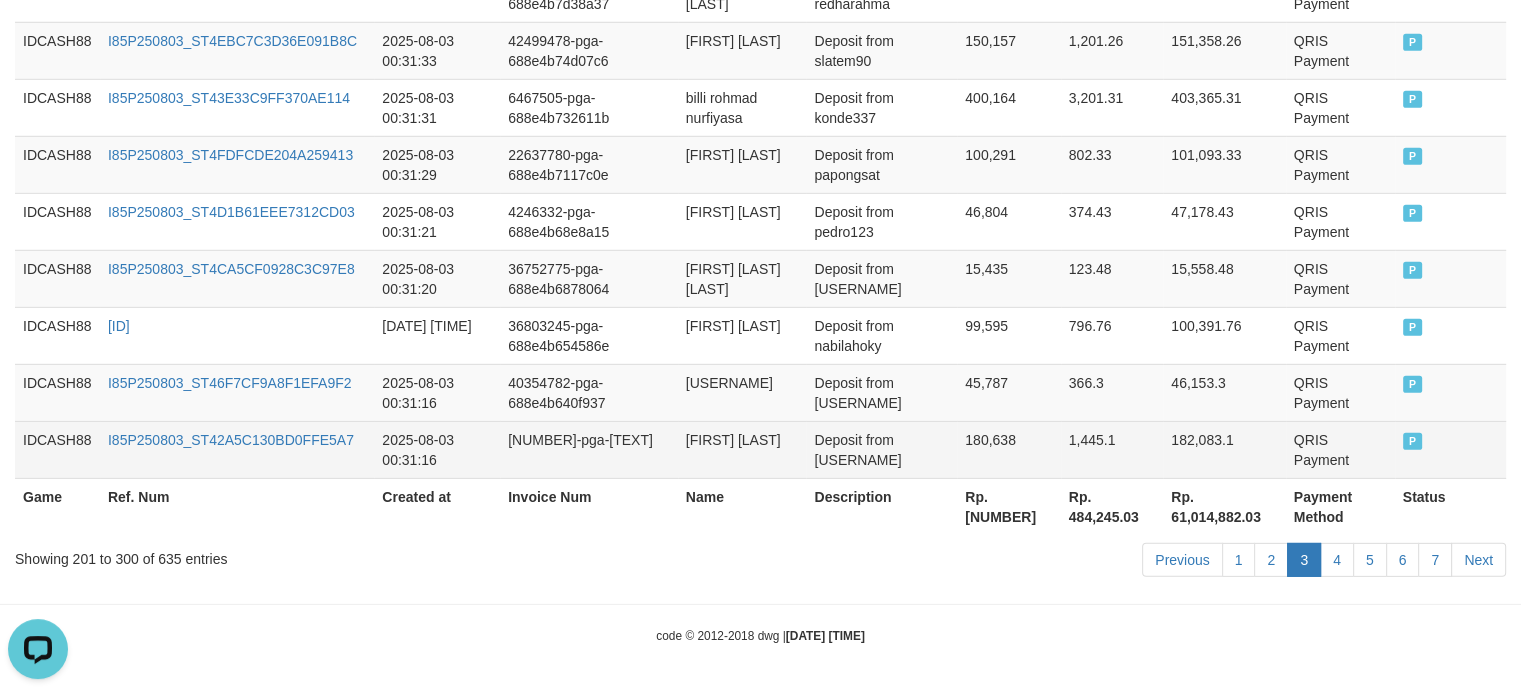 click on "P" at bounding box center (1450, 449) 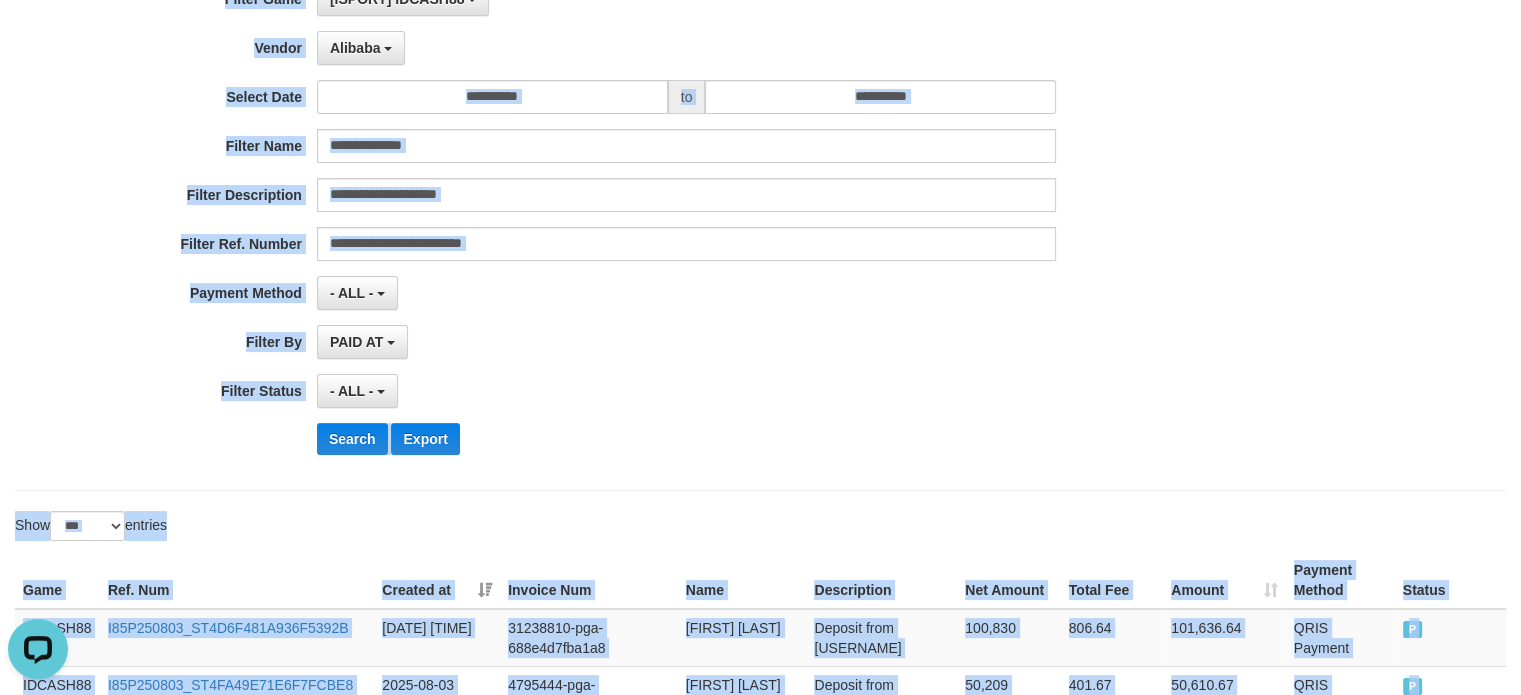 scroll, scrollTop: 0, scrollLeft: 0, axis: both 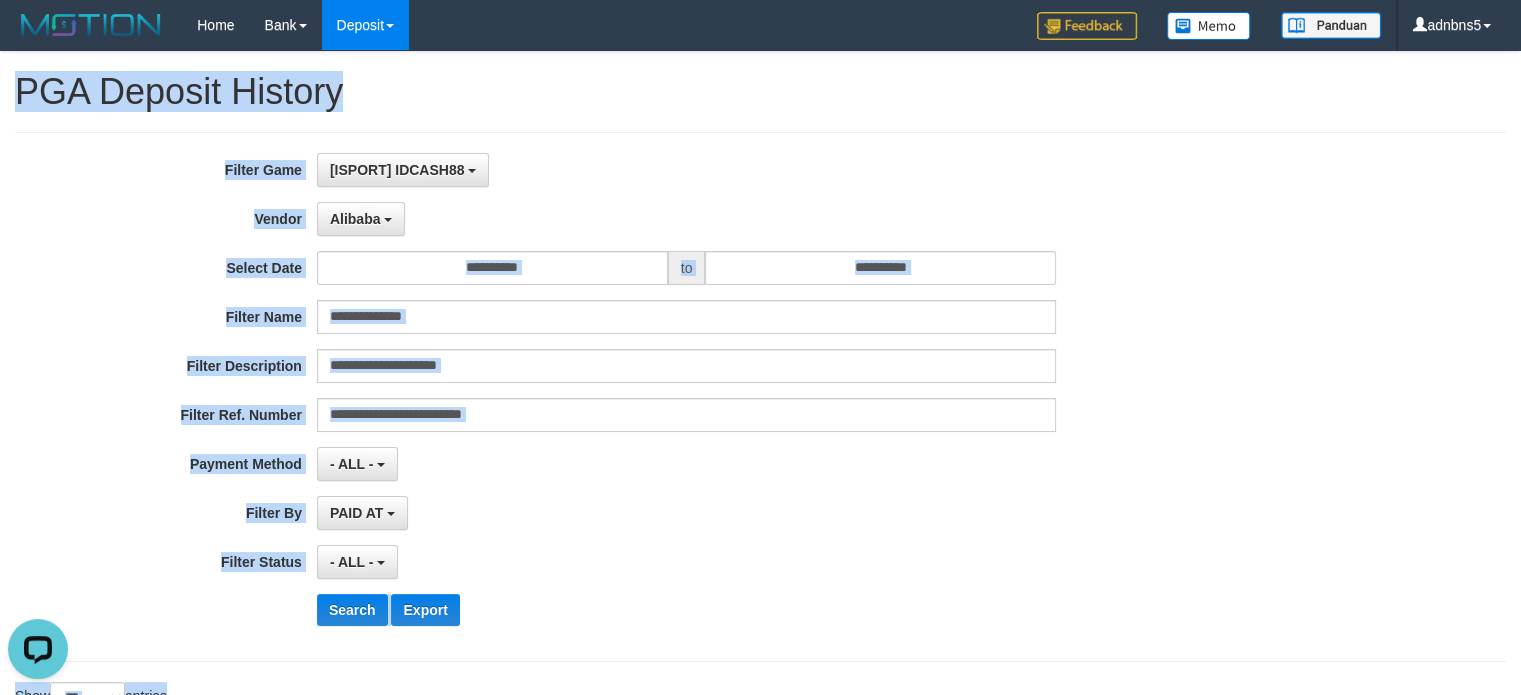 drag, startPoint x: 1420, startPoint y: 442, endPoint x: 0, endPoint y: -54, distance: 1504.1329 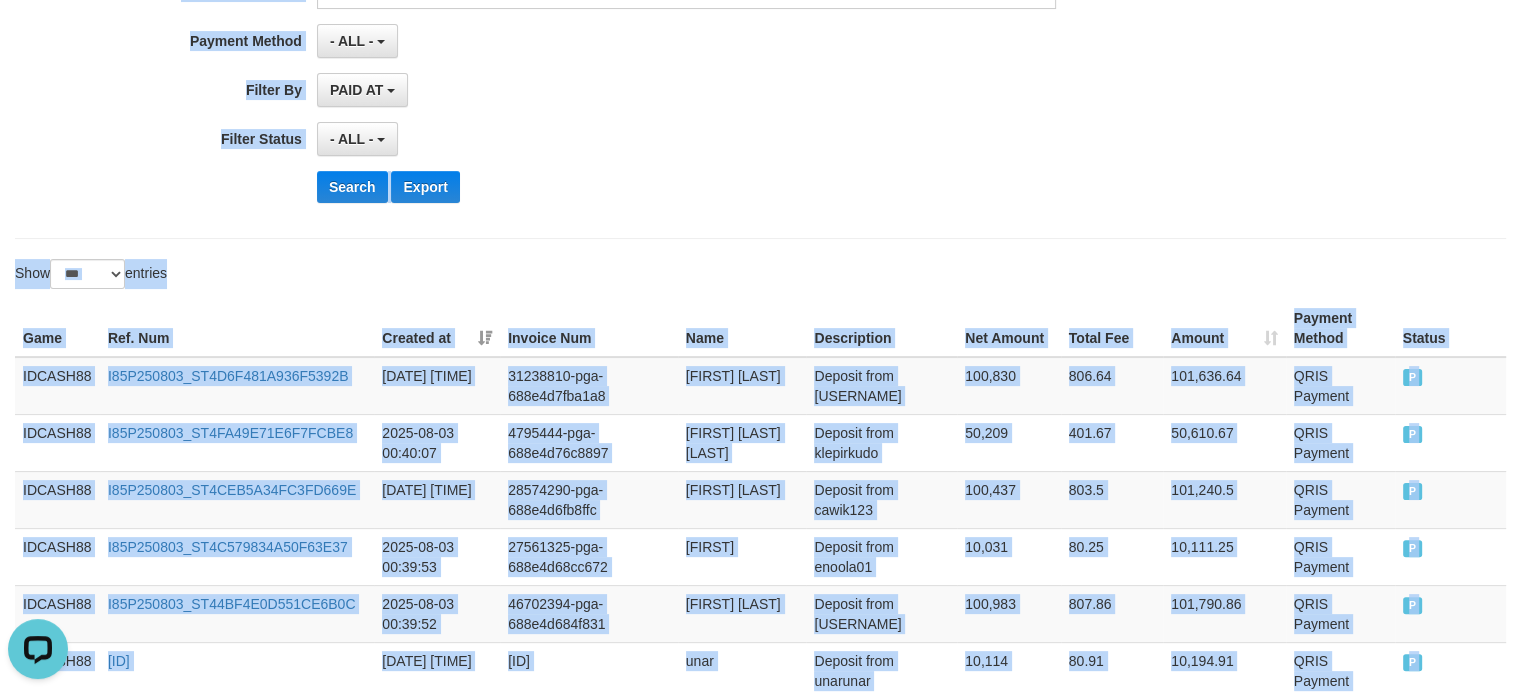 scroll, scrollTop: 500, scrollLeft: 0, axis: vertical 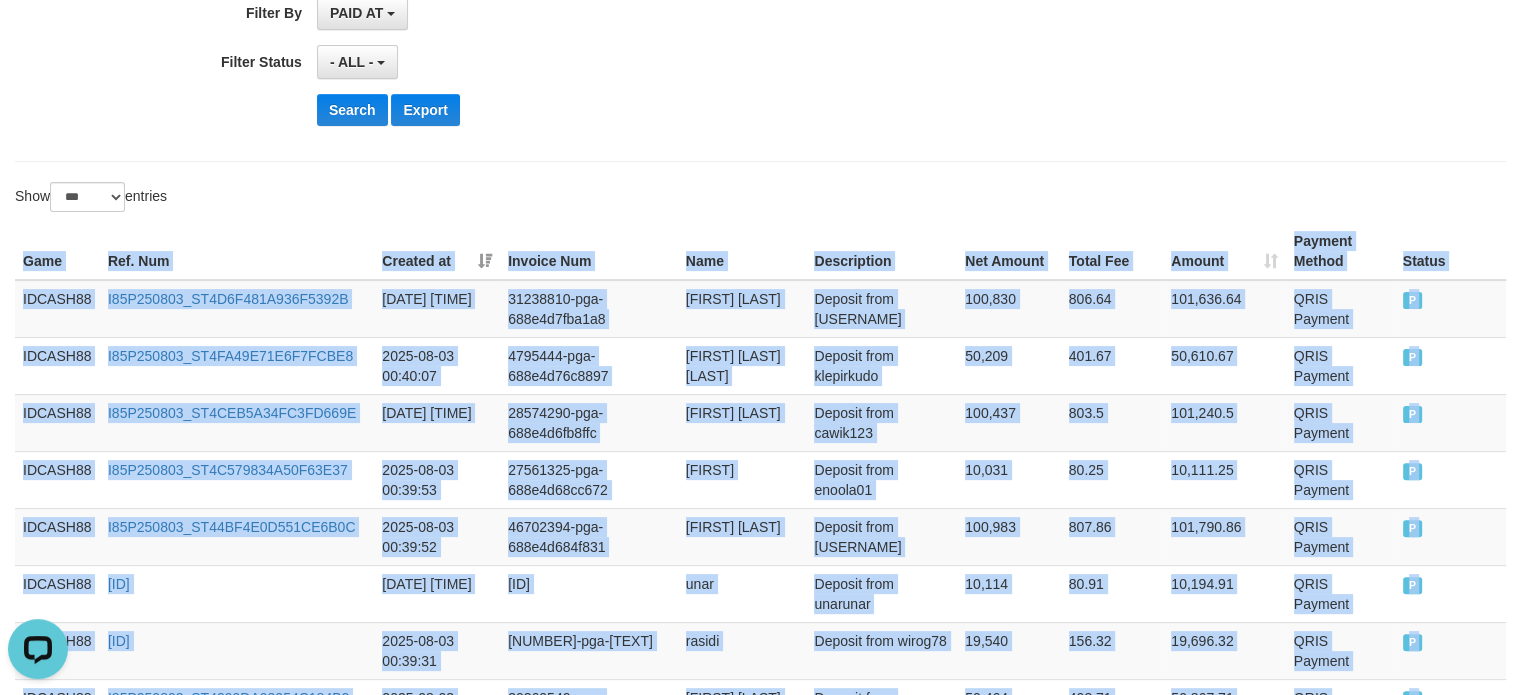 click on "Game Ref. Num Created at Invoice Num Name Description Net Amount Total Fee Amount Payment Method Status
Game Ref. Num Created at Invoice Num Name Description Rp. 60,530,637 Rp. 484,245.03 Rp. 61,014,882.03 Payment Method Status
IDCASH88 I85P250803_ST4D6F481A936F5392B 2025-08-03 00:40:16 31238810-pga-688e4d7fba1a8 [FIRST] [LAST] Deposit from [USERNAME] 100,830 806.64 101,636.64 QRIS Payment P   IDCASH88 I85P250803_ST4FA49E71E6F7FCBE8 2025-08-03 00:40:07 4795444-pga-688e4d76c8897 [FIRST] [LAST] [LAST] Deposit from [USERNAME] 50,209 401.67 50,610.67 QRIS Payment P   IDCASH88 I85P250803_ST4CEB5A34FC3FD669E 2025-08-03 00:40:00 28574290-pga-688e4d6fb8ffc [FIRST] [LAST] Deposit from [USERNAME] 100,437 803.5 101,240.5 QRIS Payment P   IDCASH88 I85P250803_ST4C579834A50F63E37 2025-08-03 00:39:53 27561325-pga-688e4d68cc672 [FIRST] Deposit from [USERNAME] 10,031 80.25 10,111.25 QRIS Payment P   IDCASH88 I85P250803_ST44BF4E0D551CE6B0C 2025-08-03 00:39:52 46702394-pga-688e4d684f831 [FIRST] [LAST] [LAST] 100,983" at bounding box center (760, 3140) 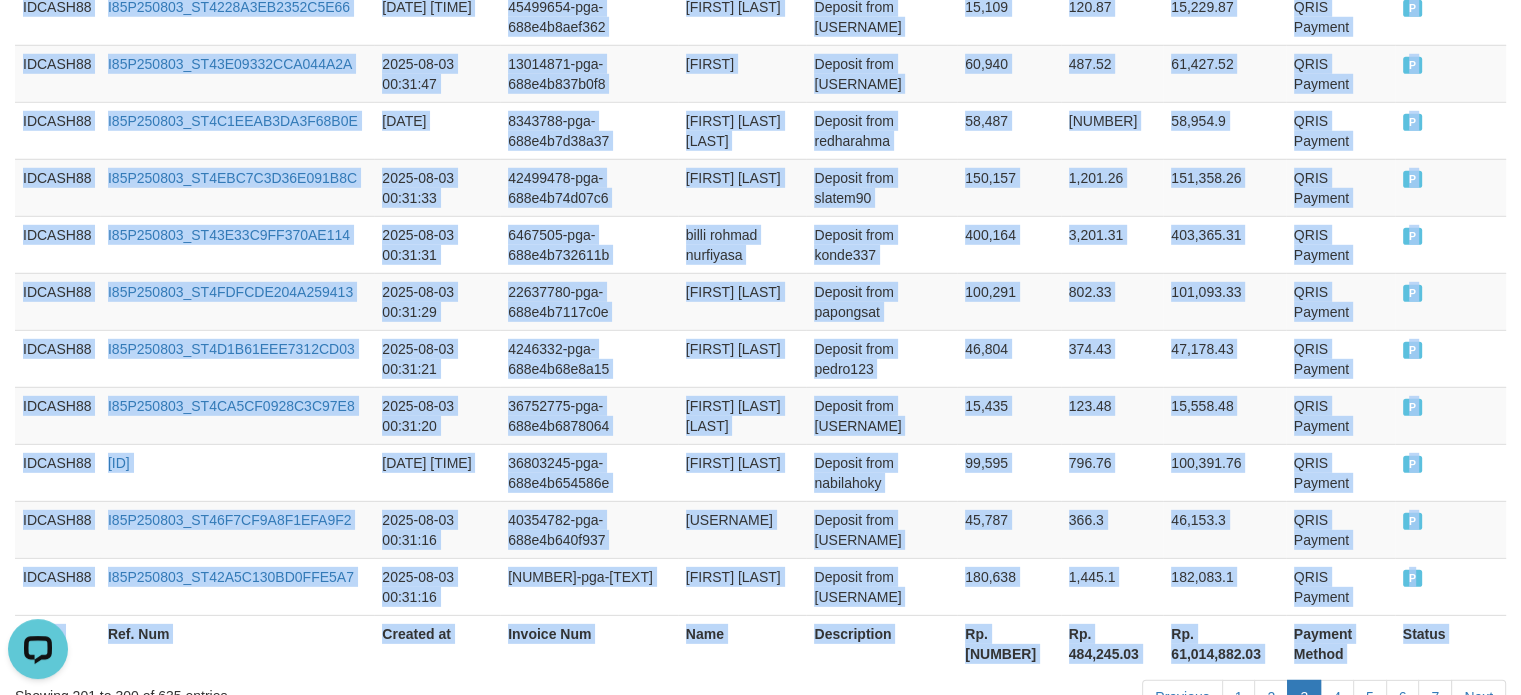 scroll, scrollTop: 6038, scrollLeft: 0, axis: vertical 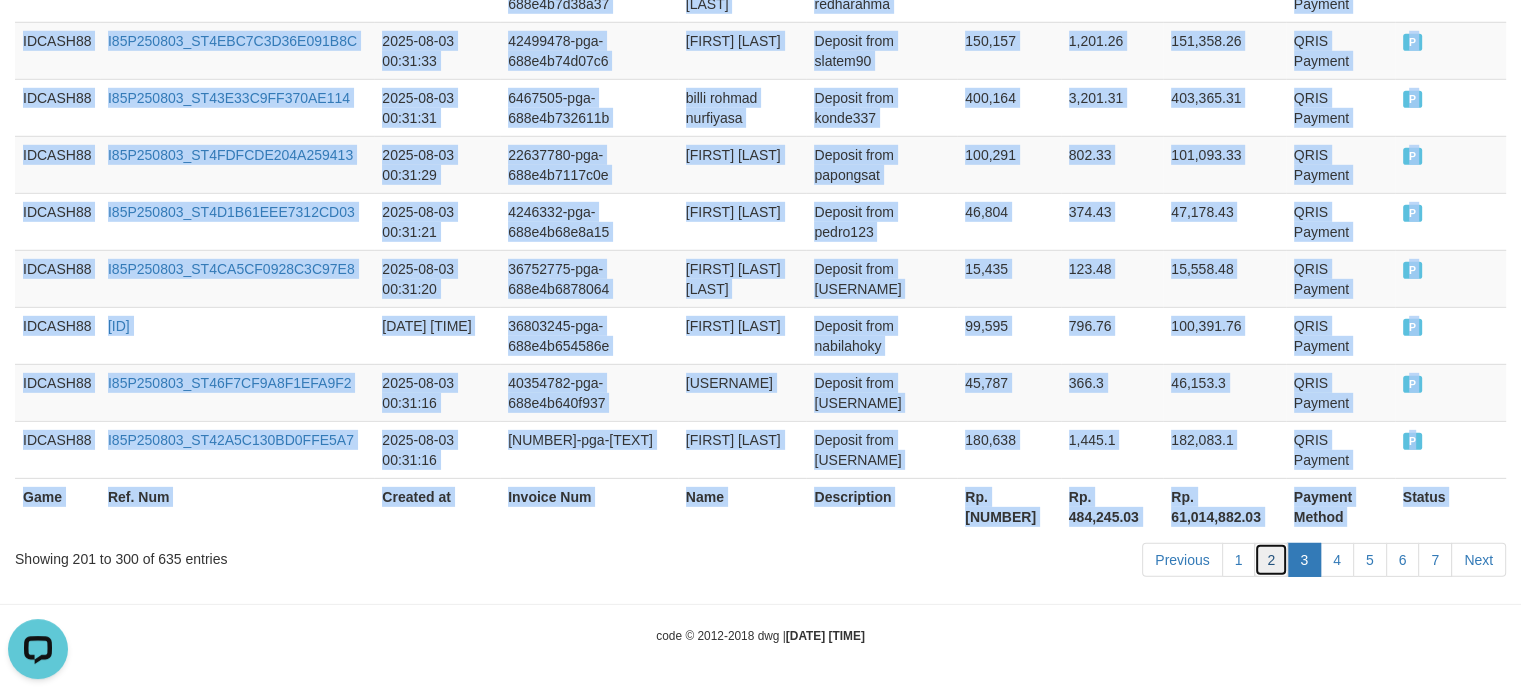 click on "2" at bounding box center [1271, 560] 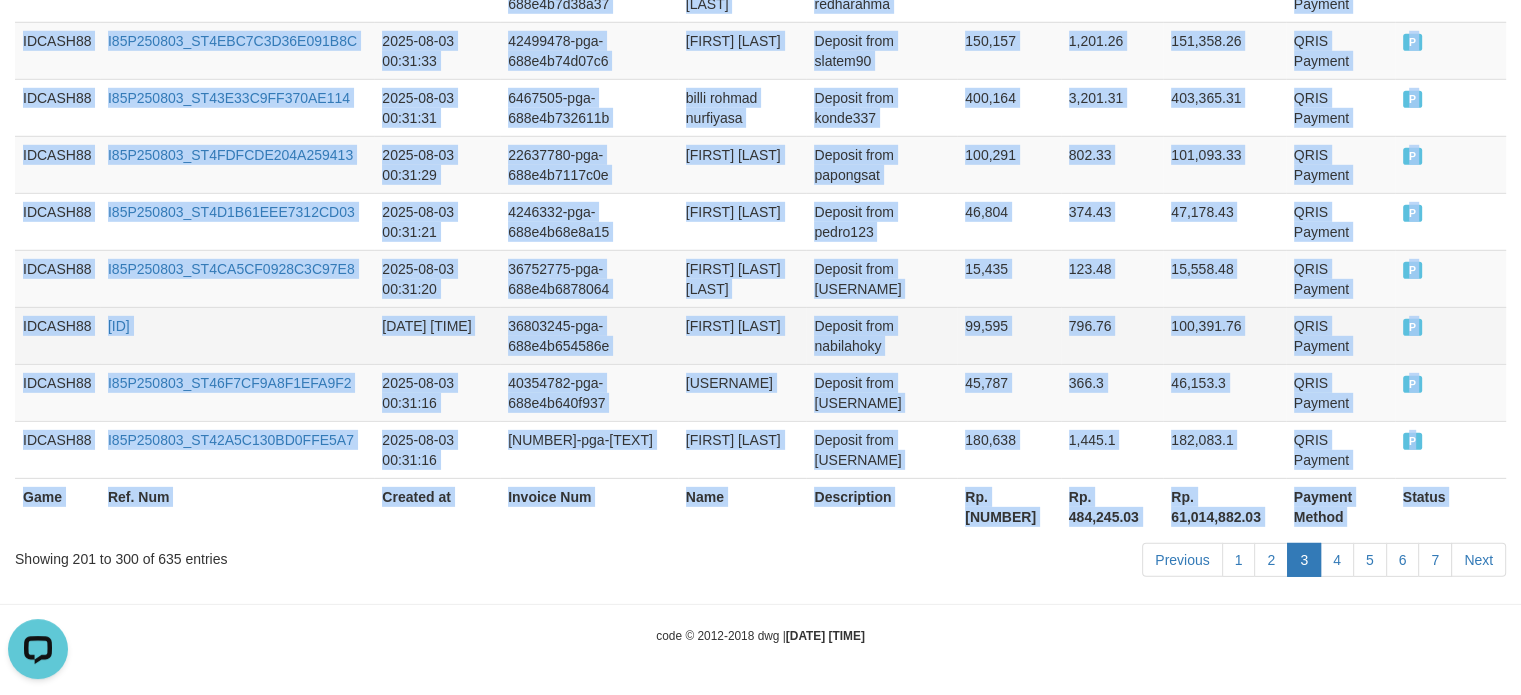 click on "P" at bounding box center [1450, 335] 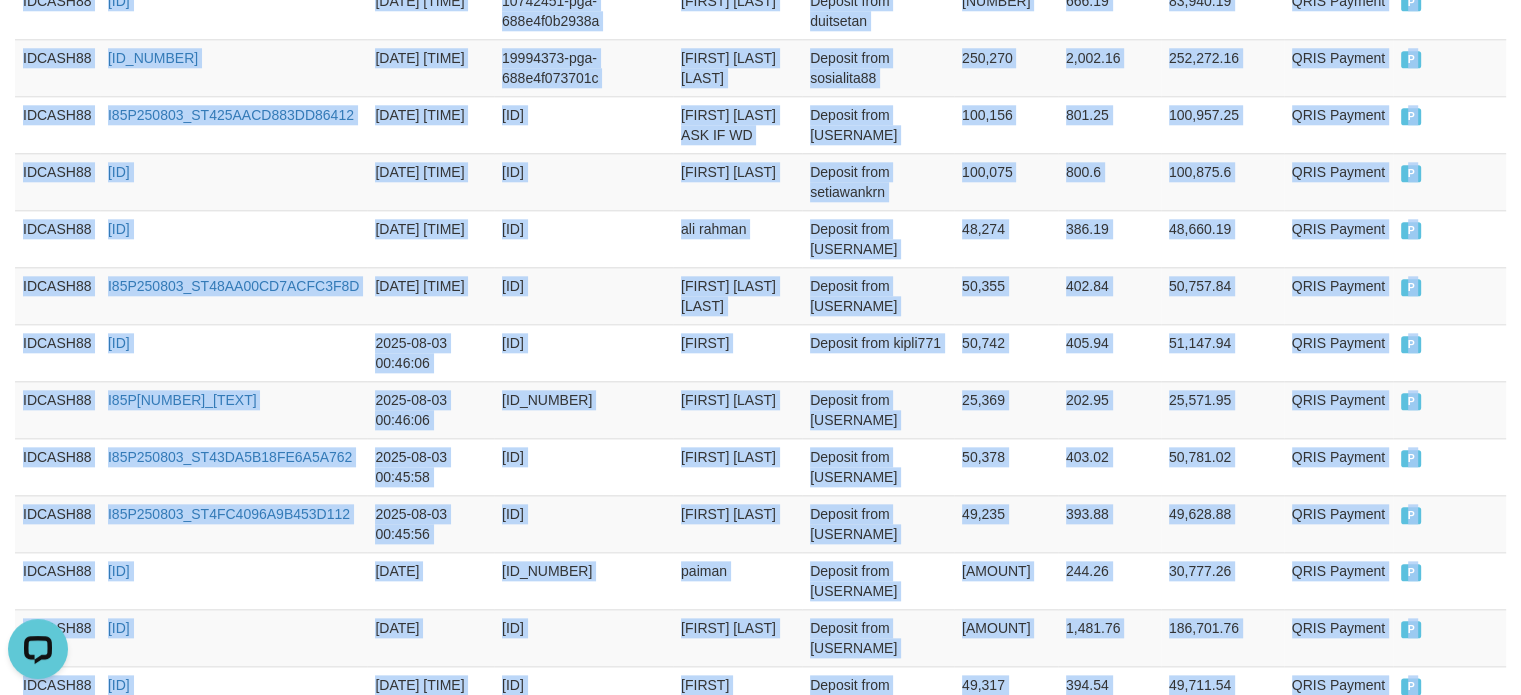 scroll, scrollTop: 0, scrollLeft: 0, axis: both 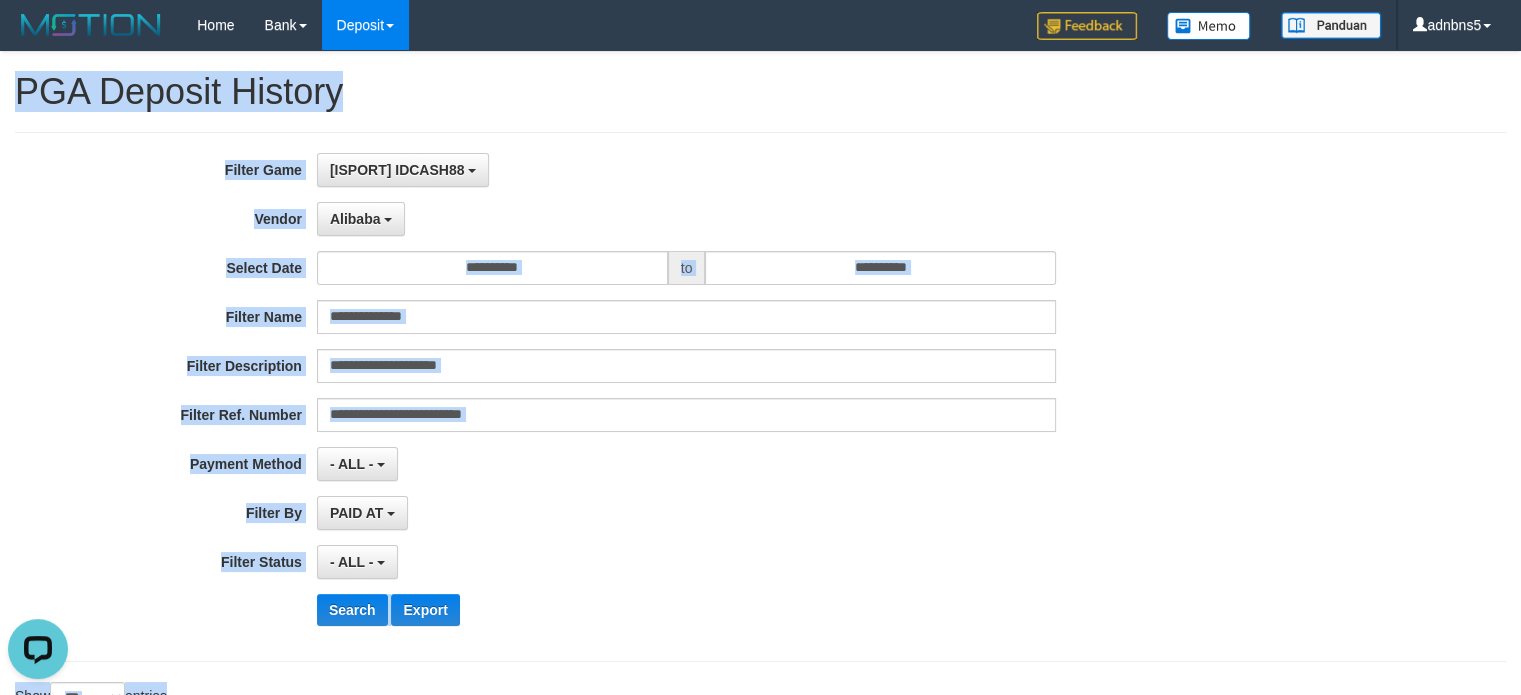 drag, startPoint x: 1436, startPoint y: 437, endPoint x: 80, endPoint y: 11, distance: 1421.3417 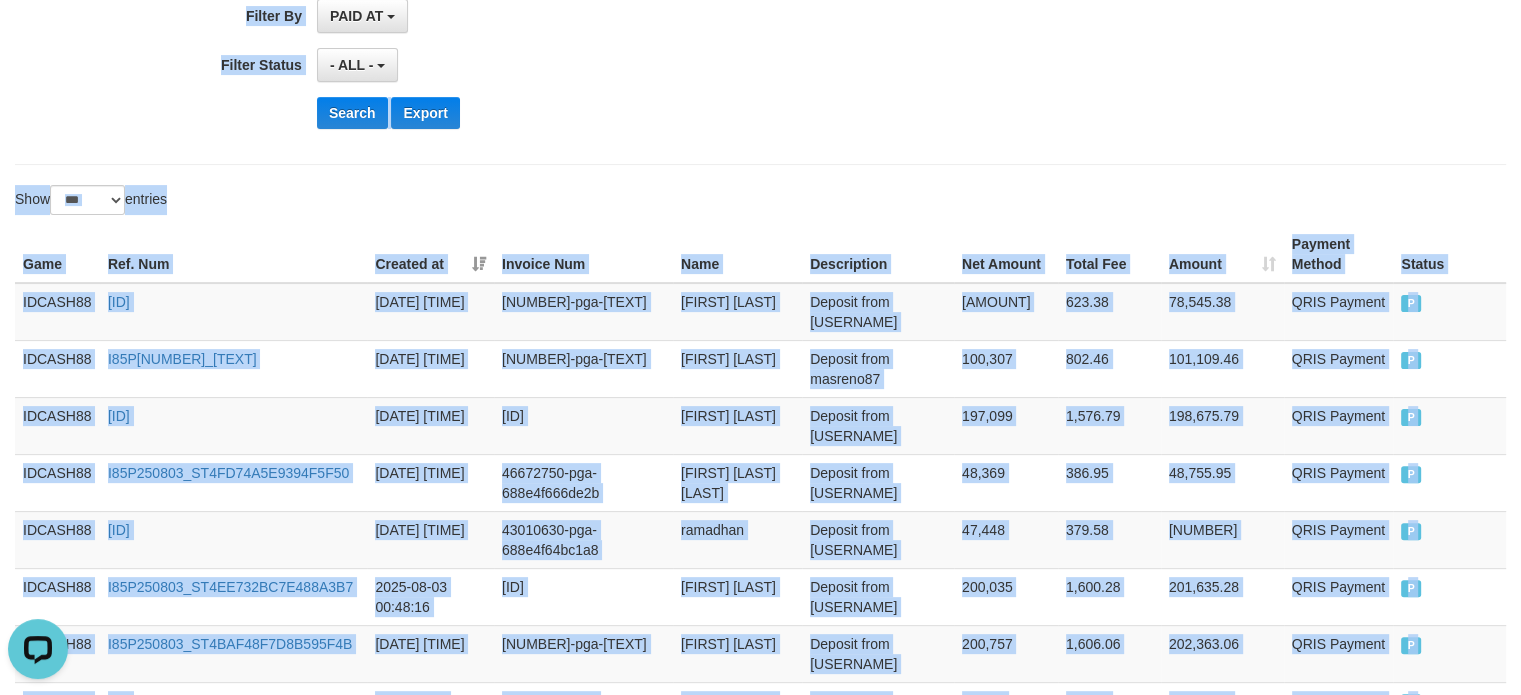 scroll, scrollTop: 500, scrollLeft: 0, axis: vertical 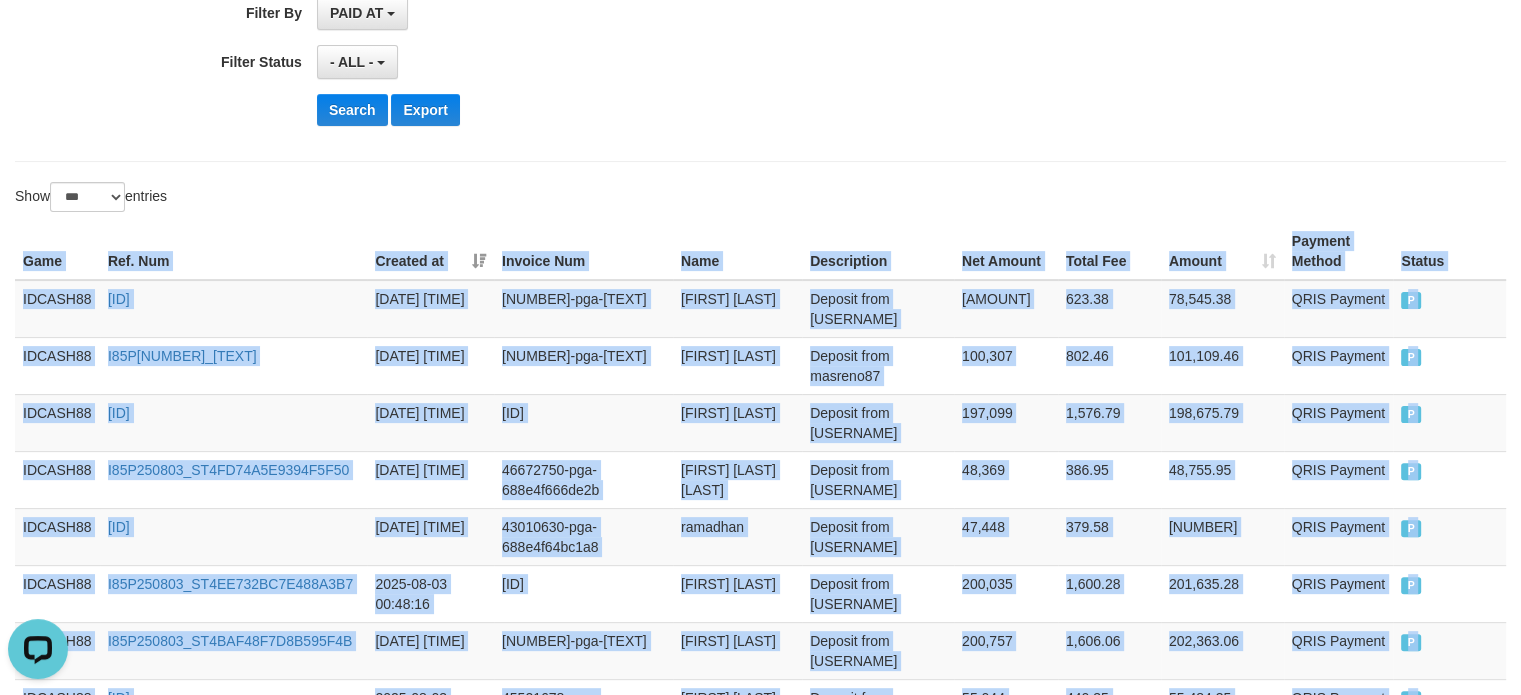 click on "Game Ref. Num Created at Invoice Num Name Description Net Amount Total Fee Amount Payment Method Status
Game Ref. Num Created at Invoice Num Name Description Rp. [AMOUNT] Rp. [AMOUNT] Rp. [AMOUNT] Payment Method Status
IDCASH88 [ID] [DATE] [TIME] [ID] [FIRST] [LAST] Deposit from [USERNAME] [AMOUNT] [AMOUNT] [AMOUNT] QRIS Payment P   IDCASH88 [ID] [DATE] [TIME] [ID] [FIRST] [LAST] Deposit from [USERNAME] [AMOUNT] [AMOUNT] [AMOUNT] QRIS Payment P   IDCASH88 [ID] [DATE] [TIME] [ID] [FIRST] [LAST] Deposit from [USERNAME] [AMOUNT] [AMOUNT] [AMOUNT] QRIS Payment P   IDCASH88 [ID] [DATE] [TIME] [ID] [FIRST] [LAST] Deposit from [USERNAME] [AMOUNT] [AMOUNT] [AMOUNT] QRIS Payment P   IDCASH88 [ID] [DATE] [TIME] [ID] [FIRST] [LAST]" at bounding box center [760, 3070] 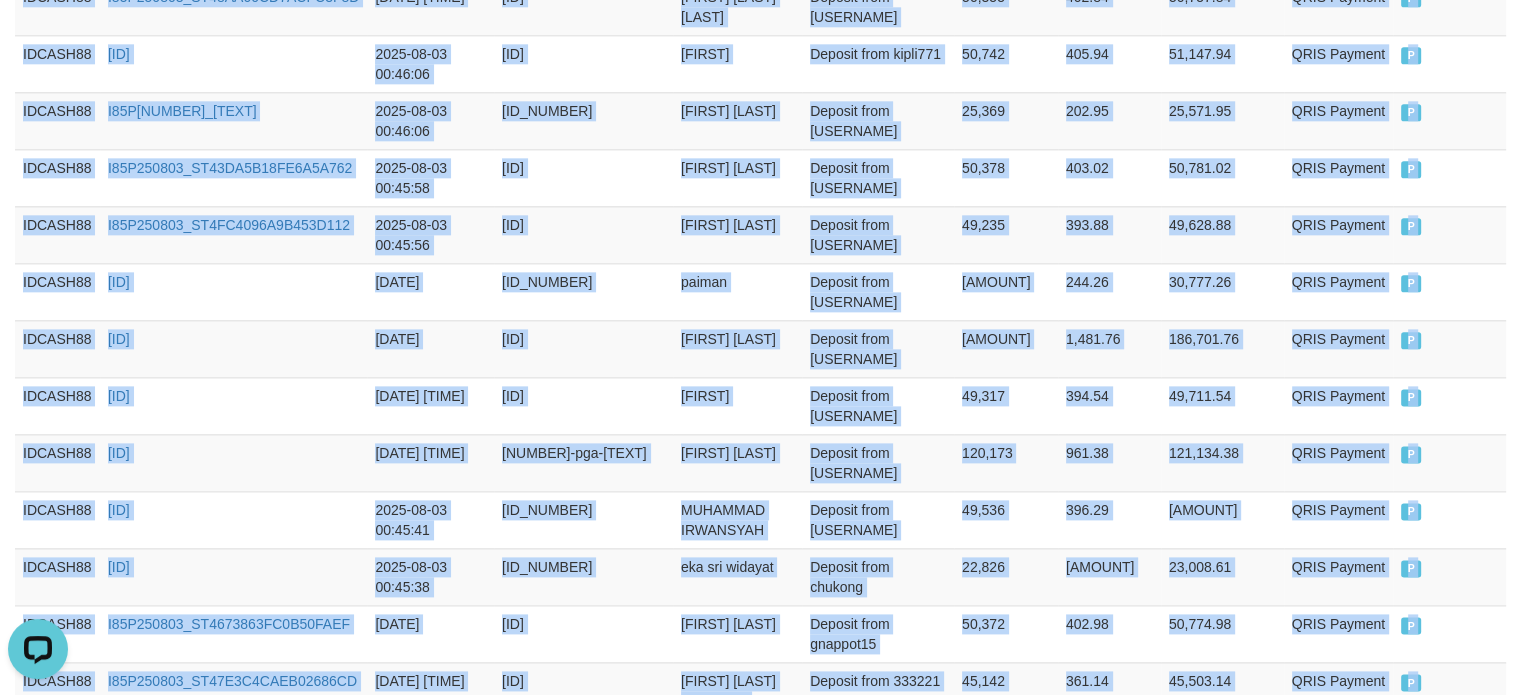 scroll, scrollTop: 6058, scrollLeft: 0, axis: vertical 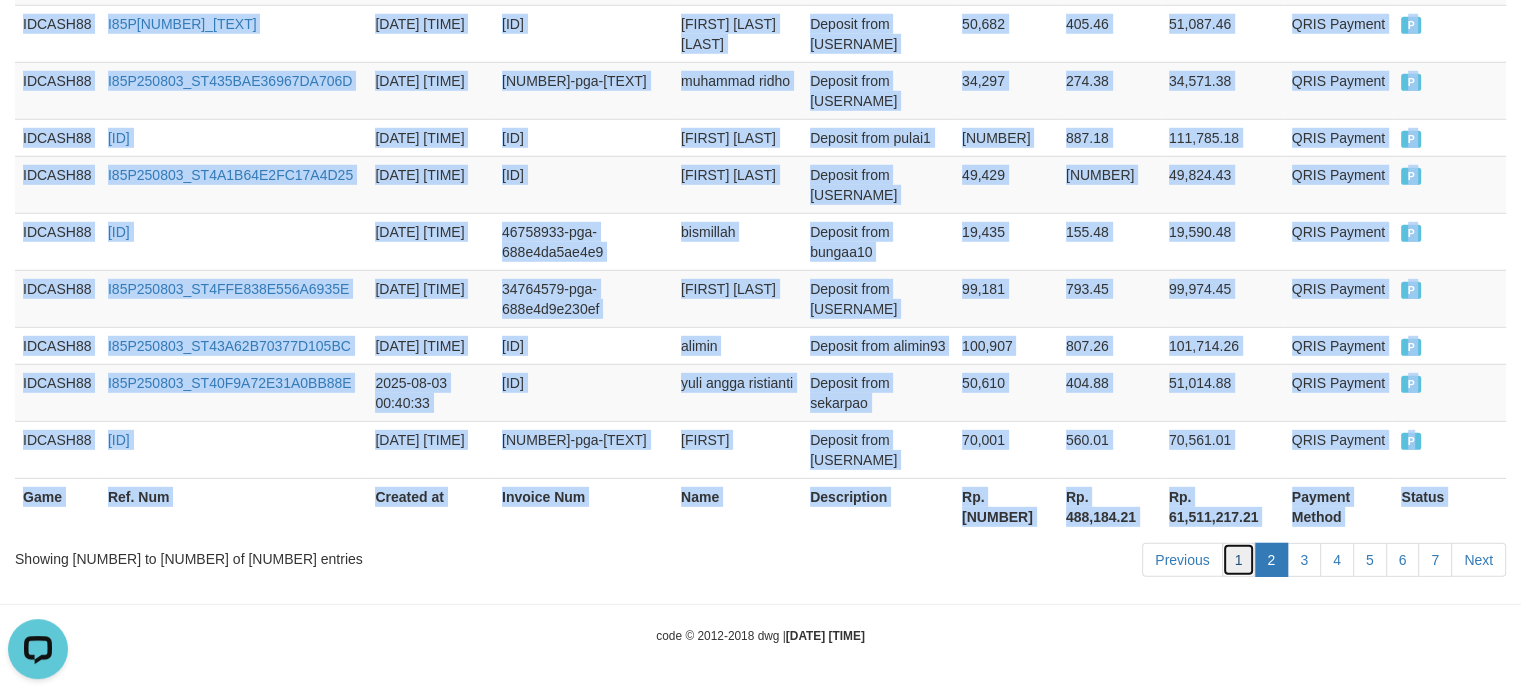 click on "1" at bounding box center [1239, 560] 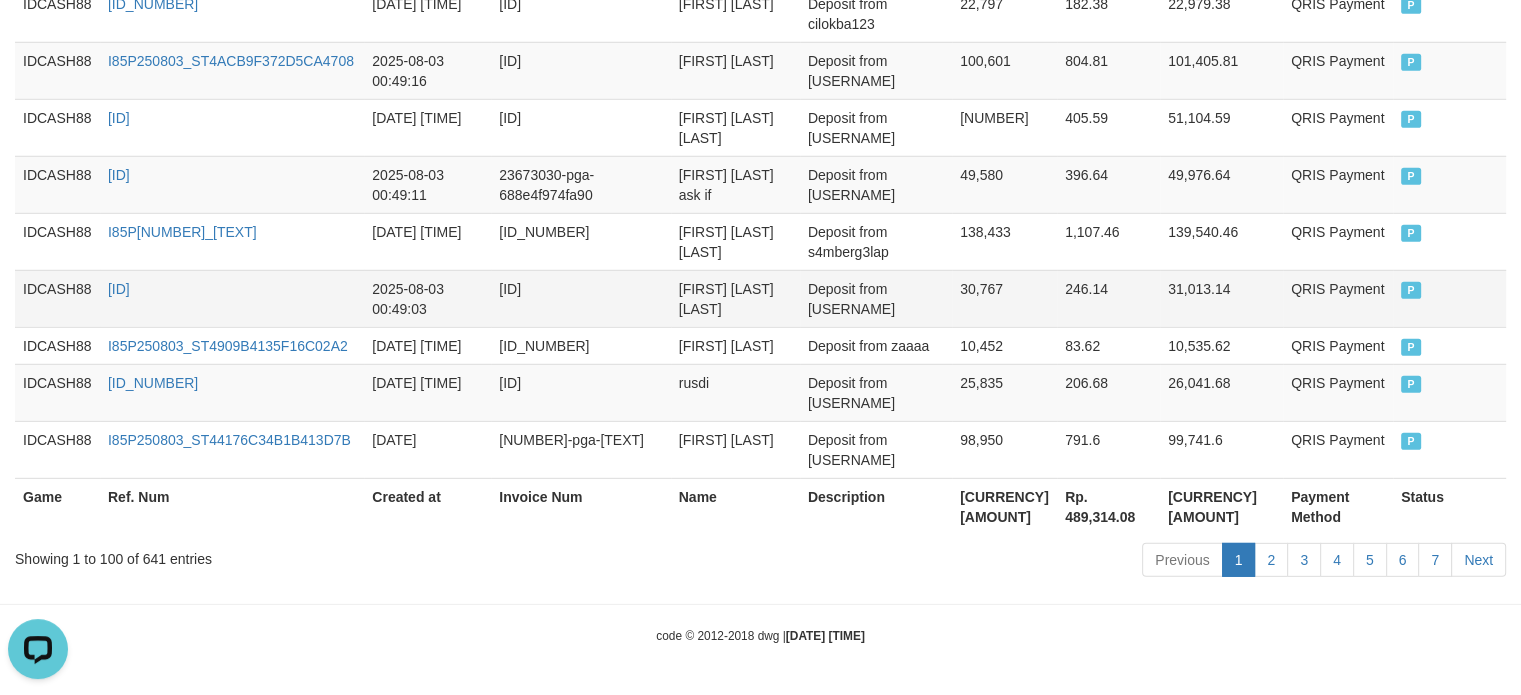 click on "31,013.14" at bounding box center (1221, 298) 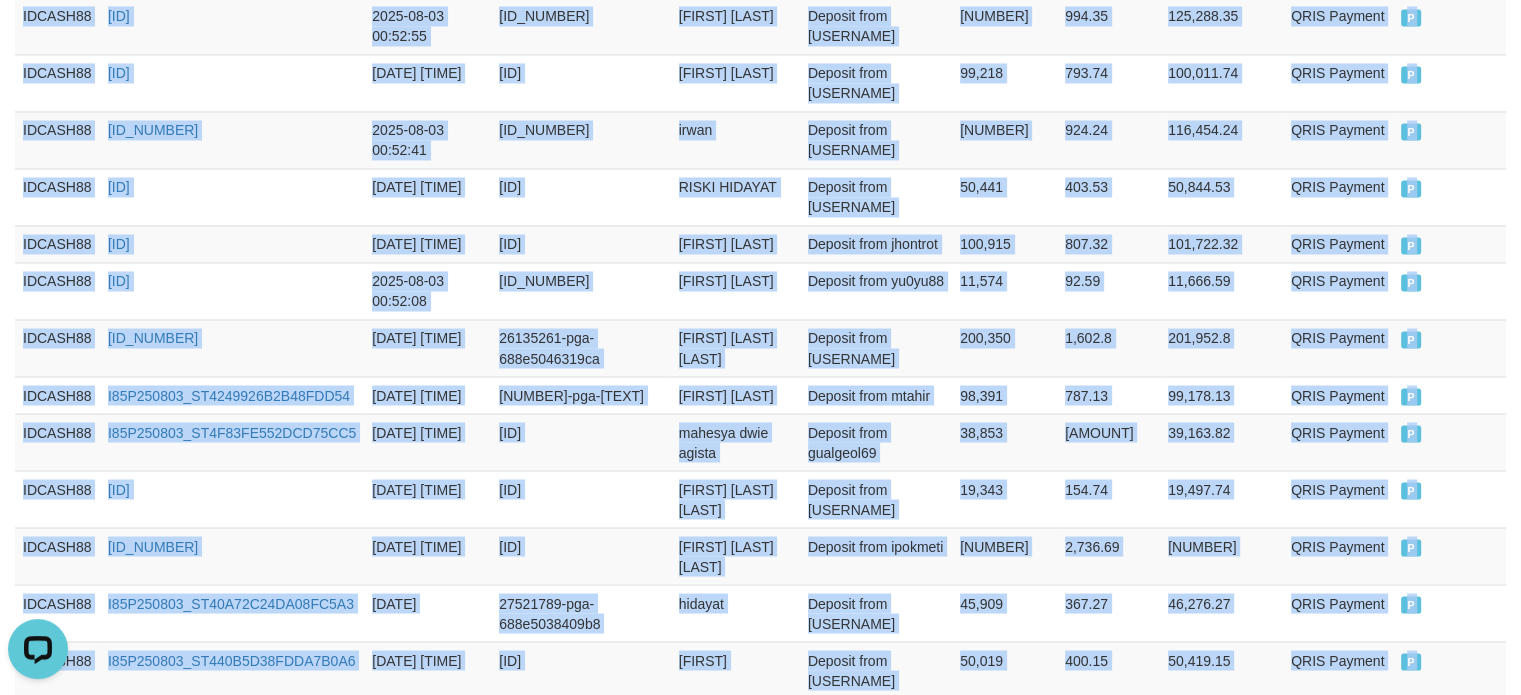 drag, startPoint x: 1439, startPoint y: 445, endPoint x: 0, endPoint y: -36, distance: 1517.2614 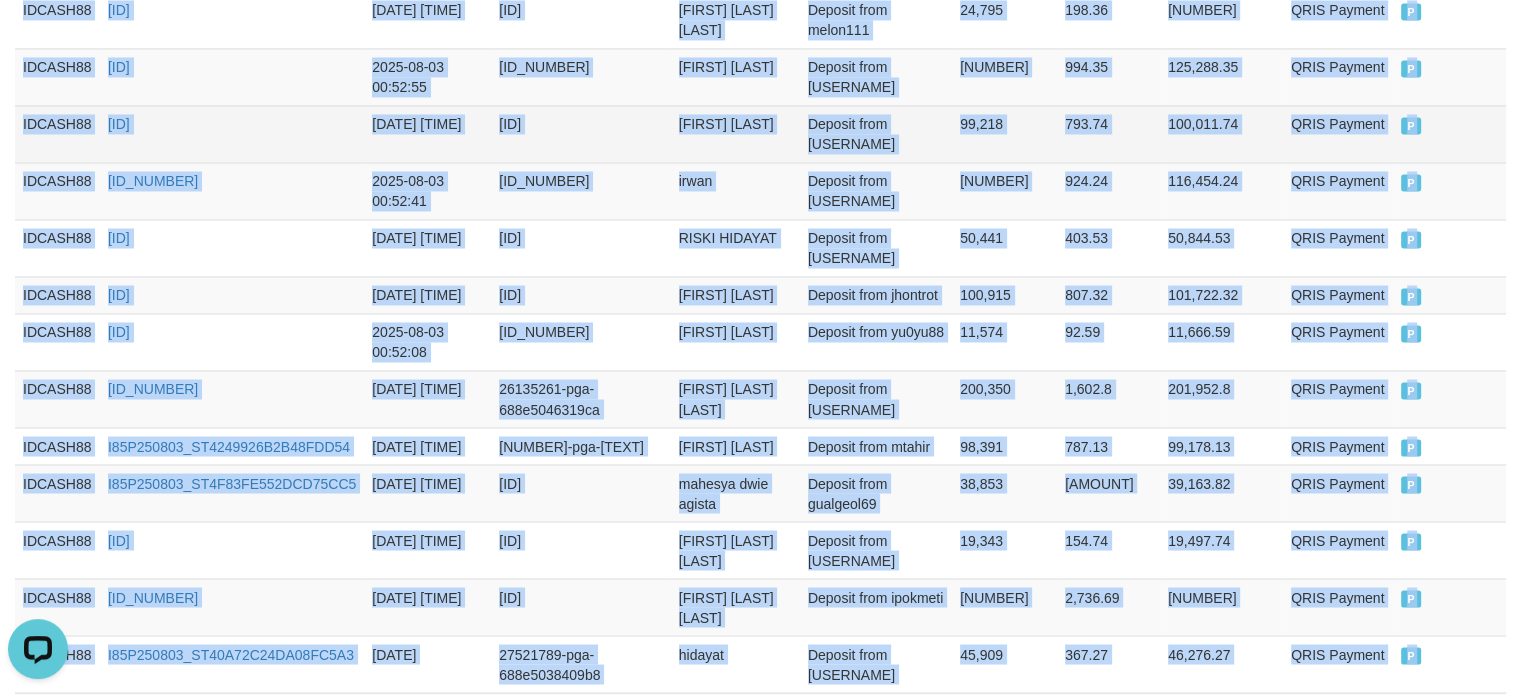 click on "100,011.74" at bounding box center [1221, 133] 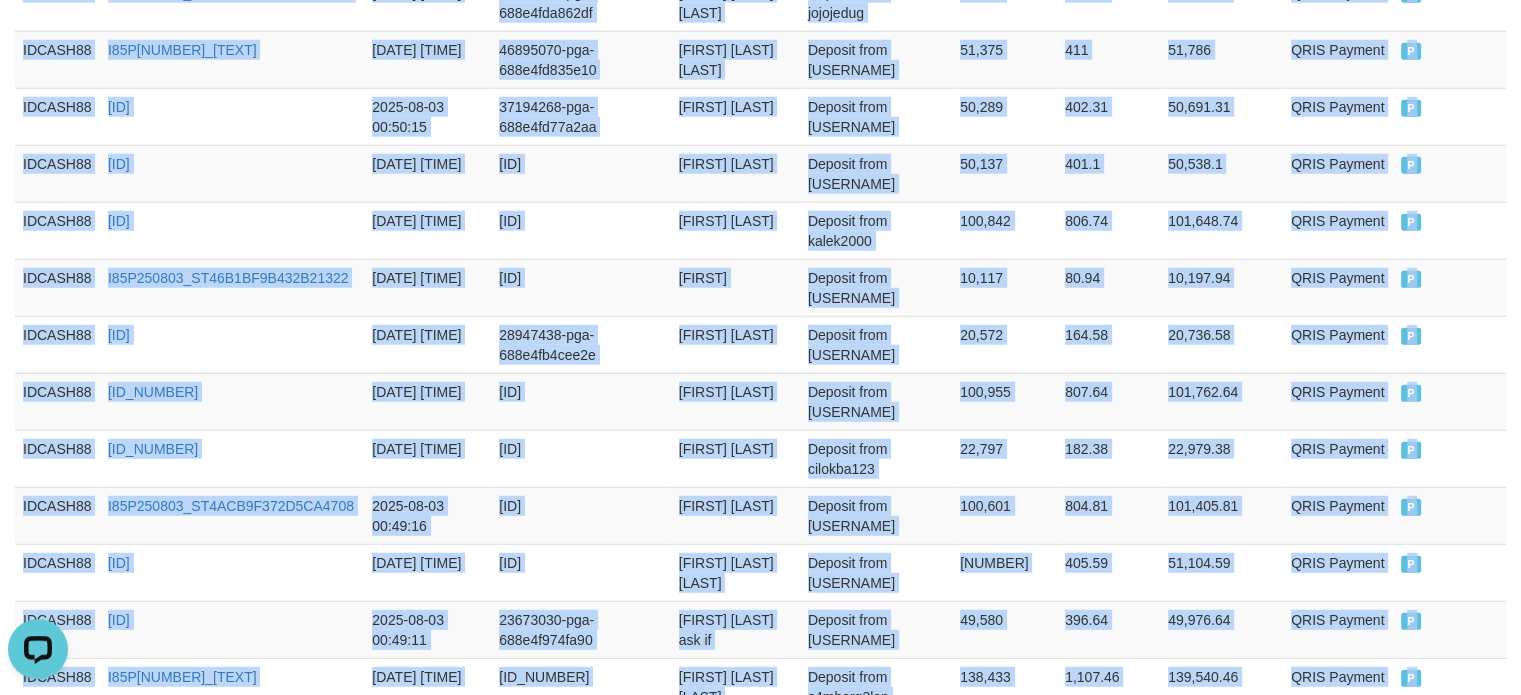 scroll, scrollTop: 6058, scrollLeft: 0, axis: vertical 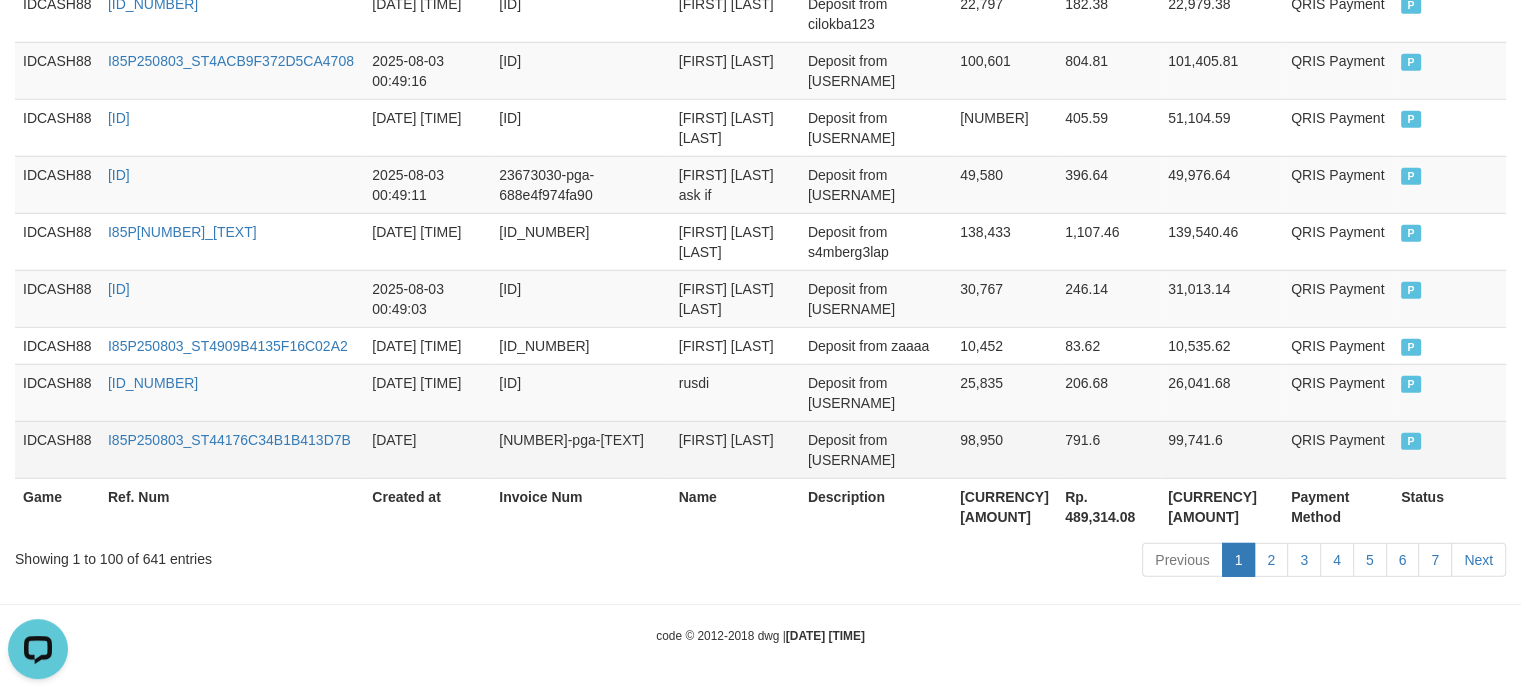 click on "IDCASH88 I85P250803_ST441D69FB8B34FFB8F 2025-08-03 00:57:19 21747015-pga-688e517f01c4f [FIRST] [LAST] Deposit from [USERNAME] 22,549 180.39 22,729.39 QRIS Payment P   IDCASH88 I85P250803_ST48D7B5B9F68C8965E 2025-08-03 00:57:13 45522115-pga-688e517914ca7 [FIRST] [LAST] Deposit from [USERNAME] 90,717 725.74 91,442.74 QRIS Payment P   IDCASH88 I85P250803_ST4690810661C6CFD4C 2025-08-03 00:57:12 42945730-pga-688e5178521ca [FIRST] [LAST] [LAST] Deposit from [USERNAME] 100,499 803.99 101,302.99 QRIS Payment P   IDCASH88 I85P250803_ST4BC98065D4A633A25 2025-08-03 00:56:55 18150836-pga-688e516780230 [FIRST] [LAST] Deposit from [USERNAME] 100,782 806.26 101,588.26 QRIS Payment P   IDCASH88 I85P250803_ST4C66C731BCD0C748D 2025-08-03 00:56:53 15217760-pga-688e51648f61b [FIRST] [LAST] [LAST]" at bounding box center [760, -2302] 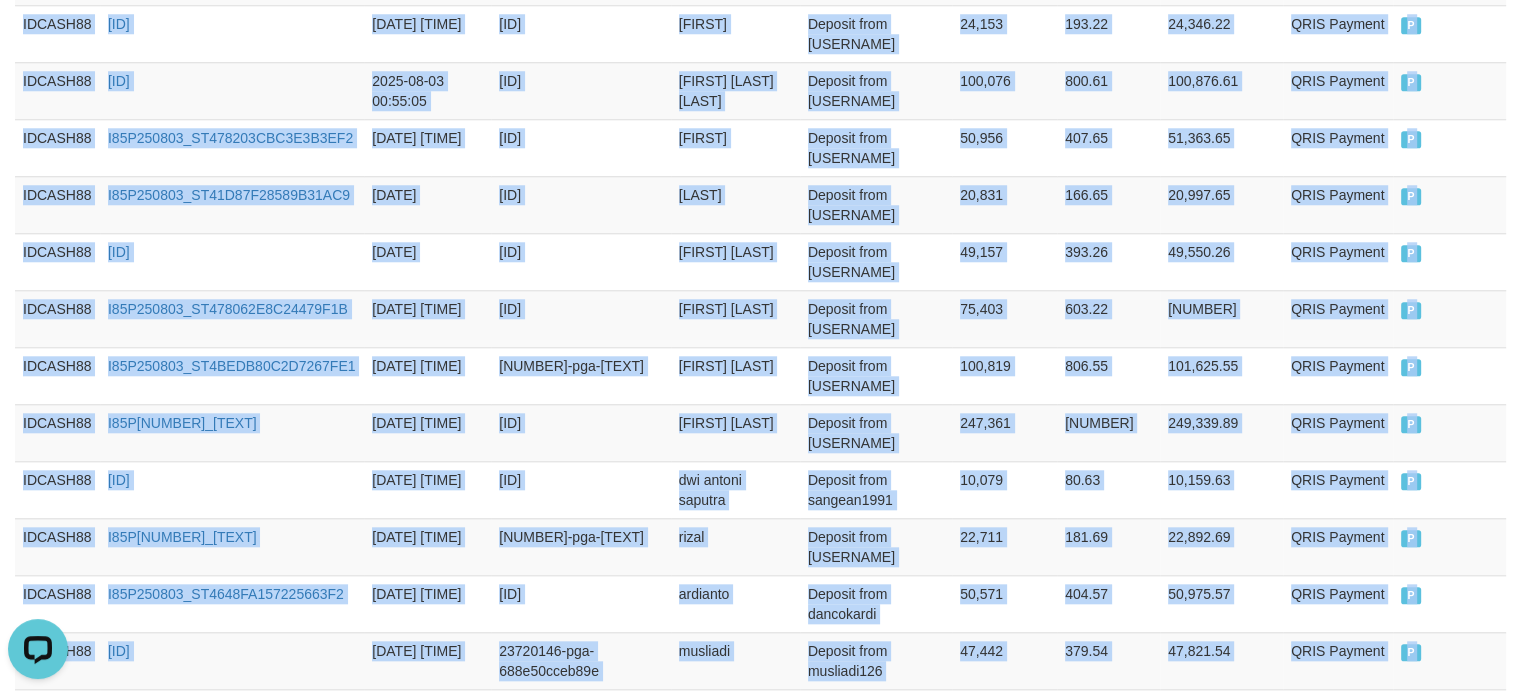 scroll, scrollTop: 0, scrollLeft: 0, axis: both 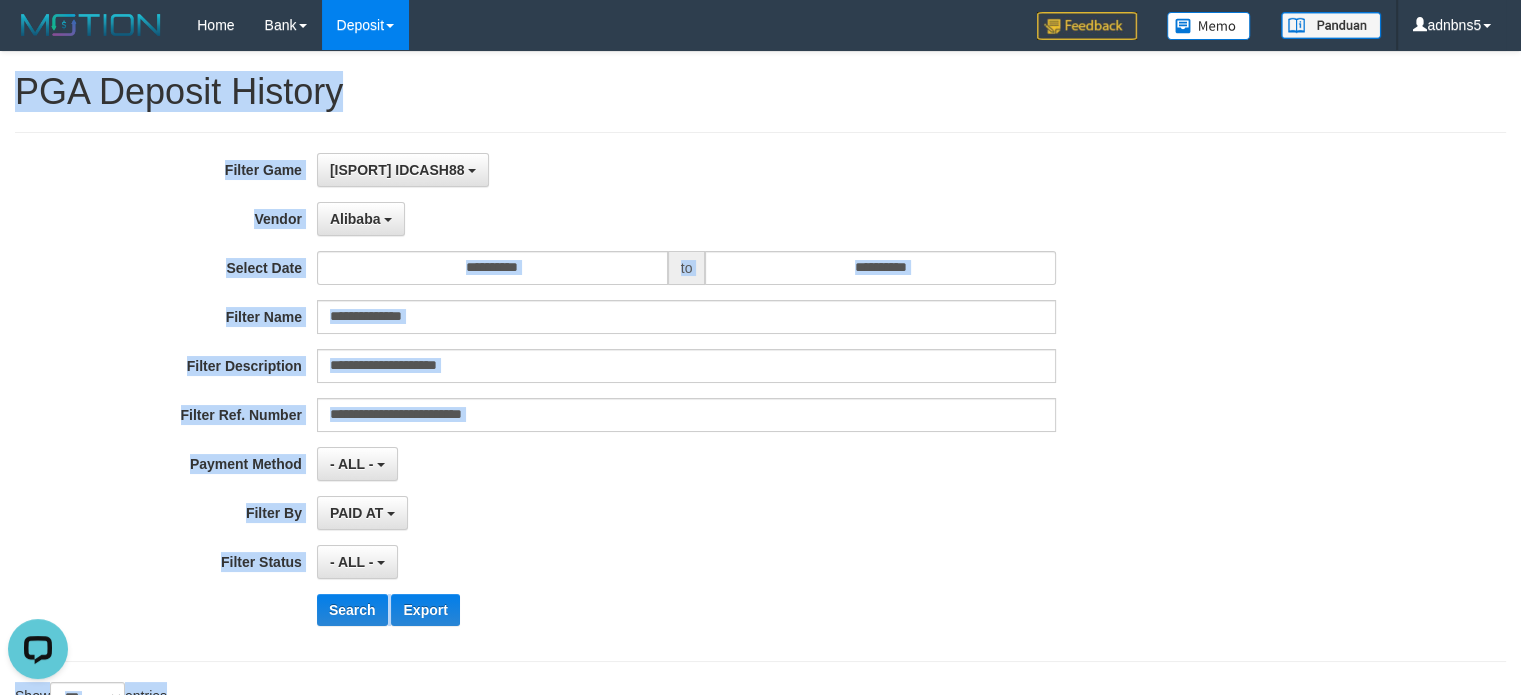 drag, startPoint x: 1438, startPoint y: 439, endPoint x: 0, endPoint y: -87, distance: 1531.1825 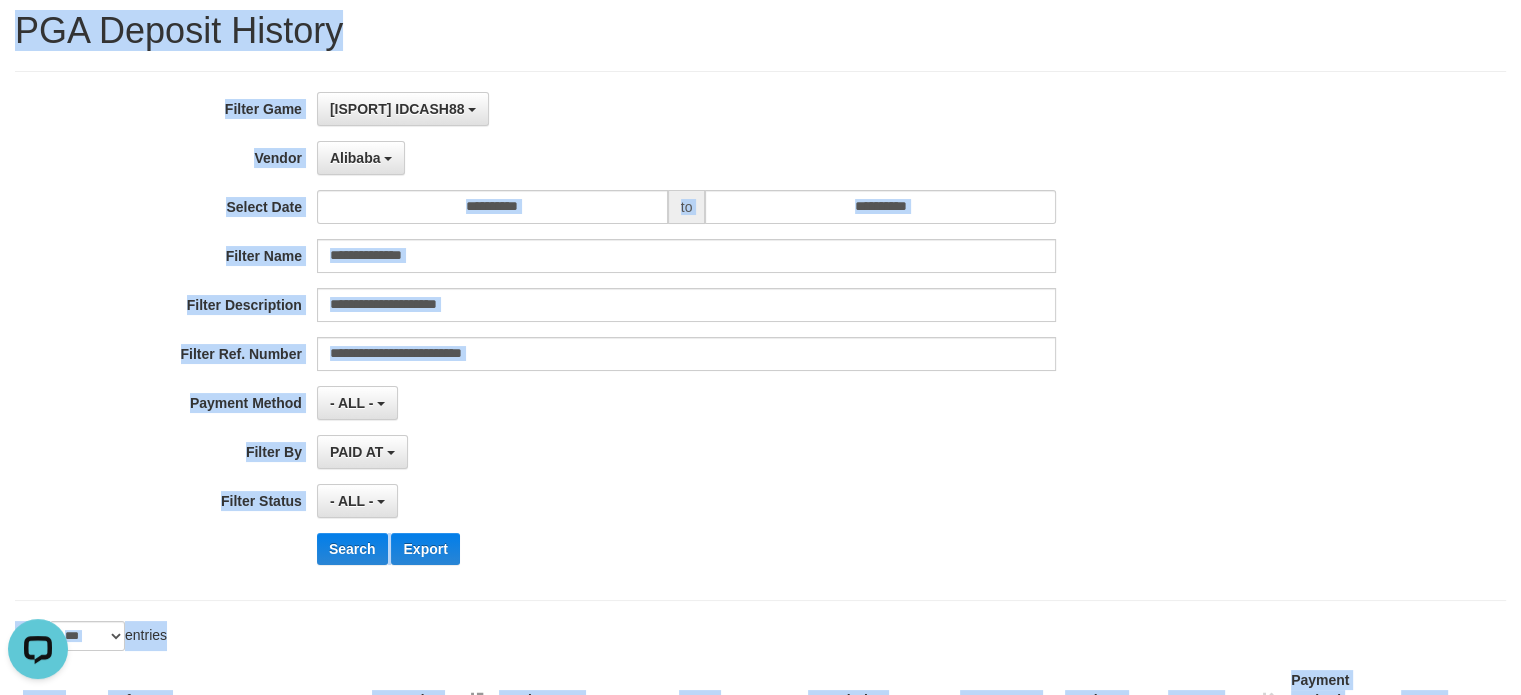 scroll, scrollTop: 500, scrollLeft: 0, axis: vertical 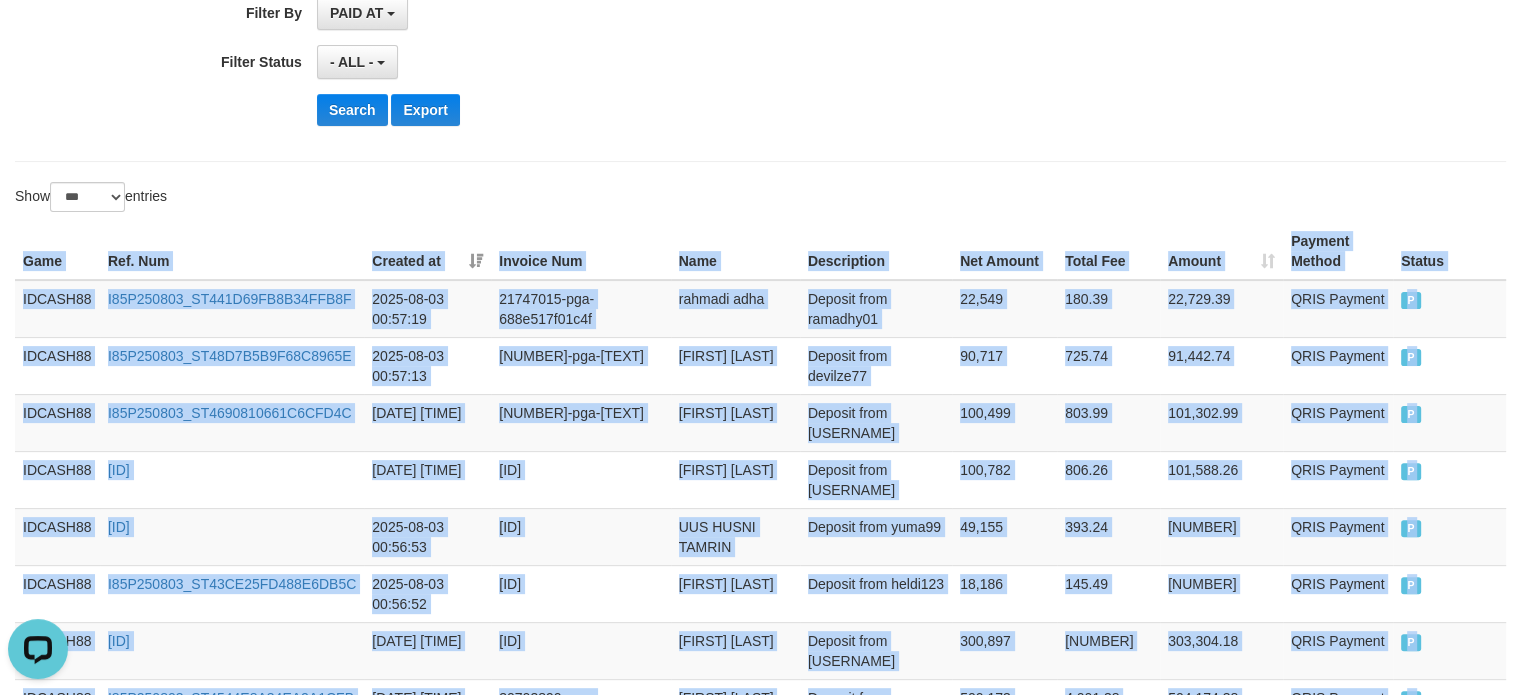 click on "Game" at bounding box center (57, 251) 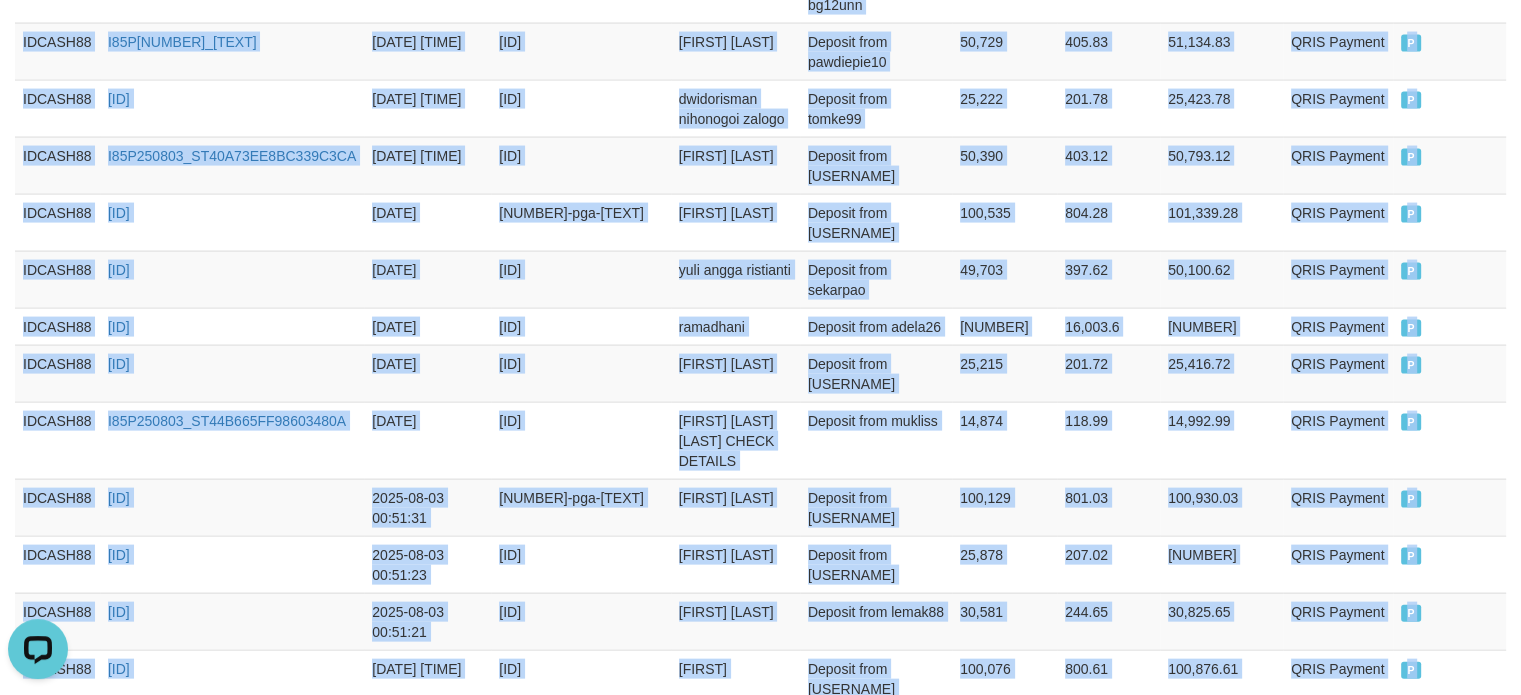 scroll, scrollTop: 6058, scrollLeft: 0, axis: vertical 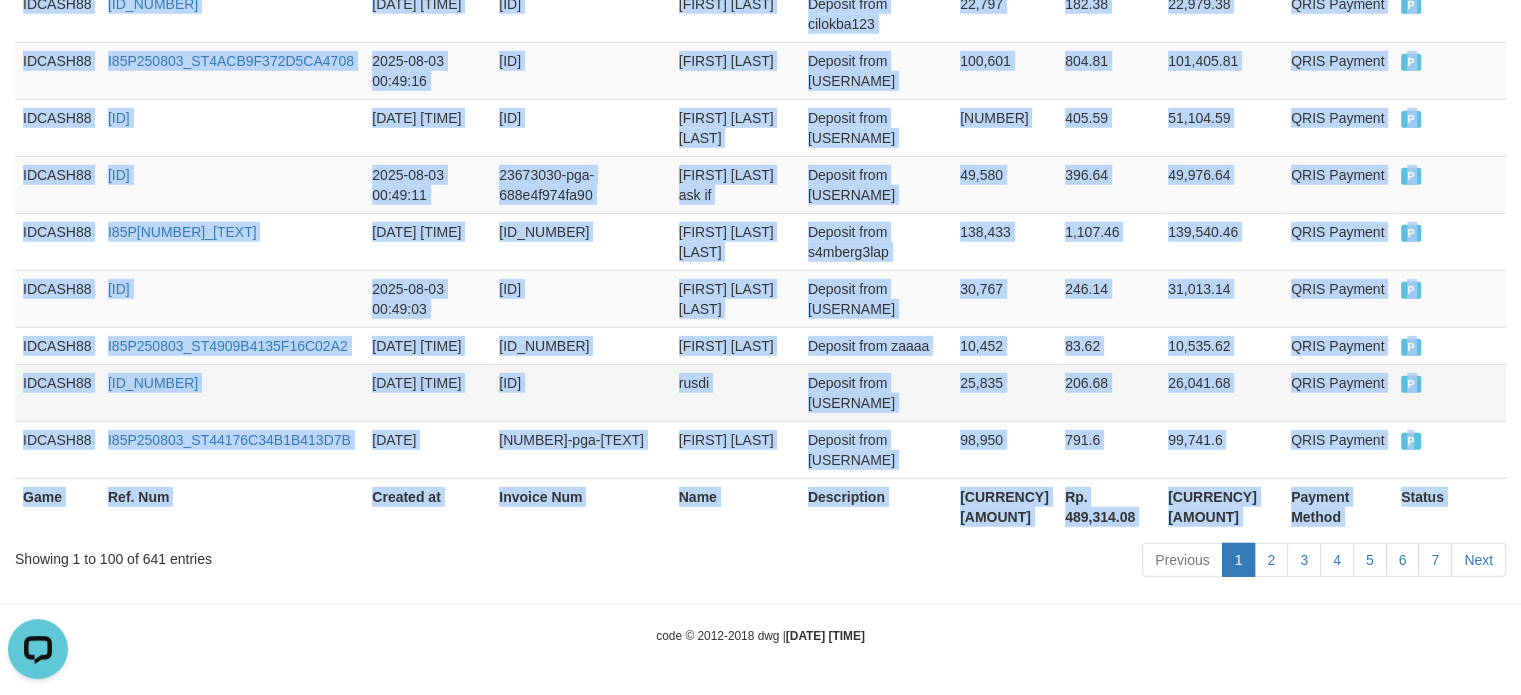 click on "206.68" at bounding box center (1108, 392) 